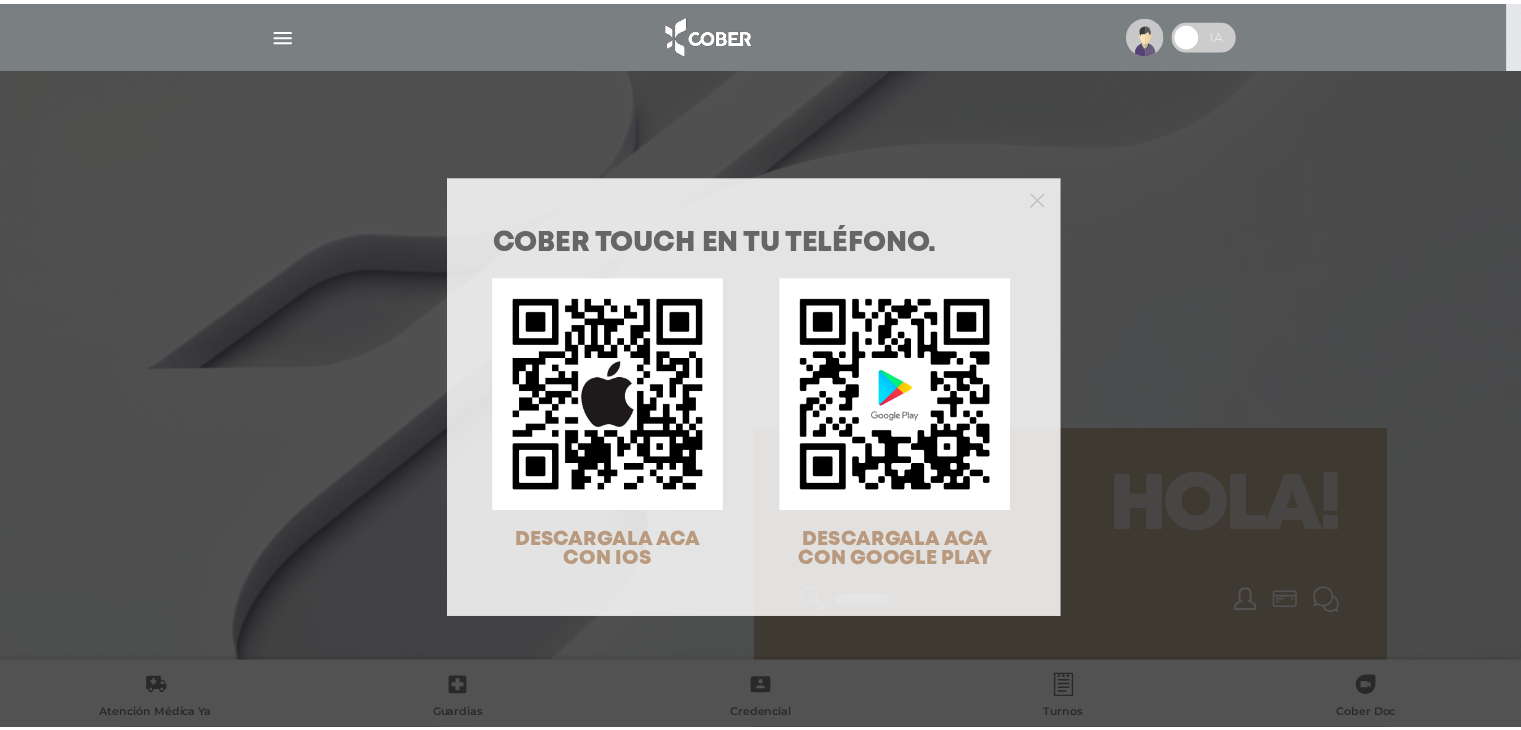 scroll, scrollTop: 0, scrollLeft: 0, axis: both 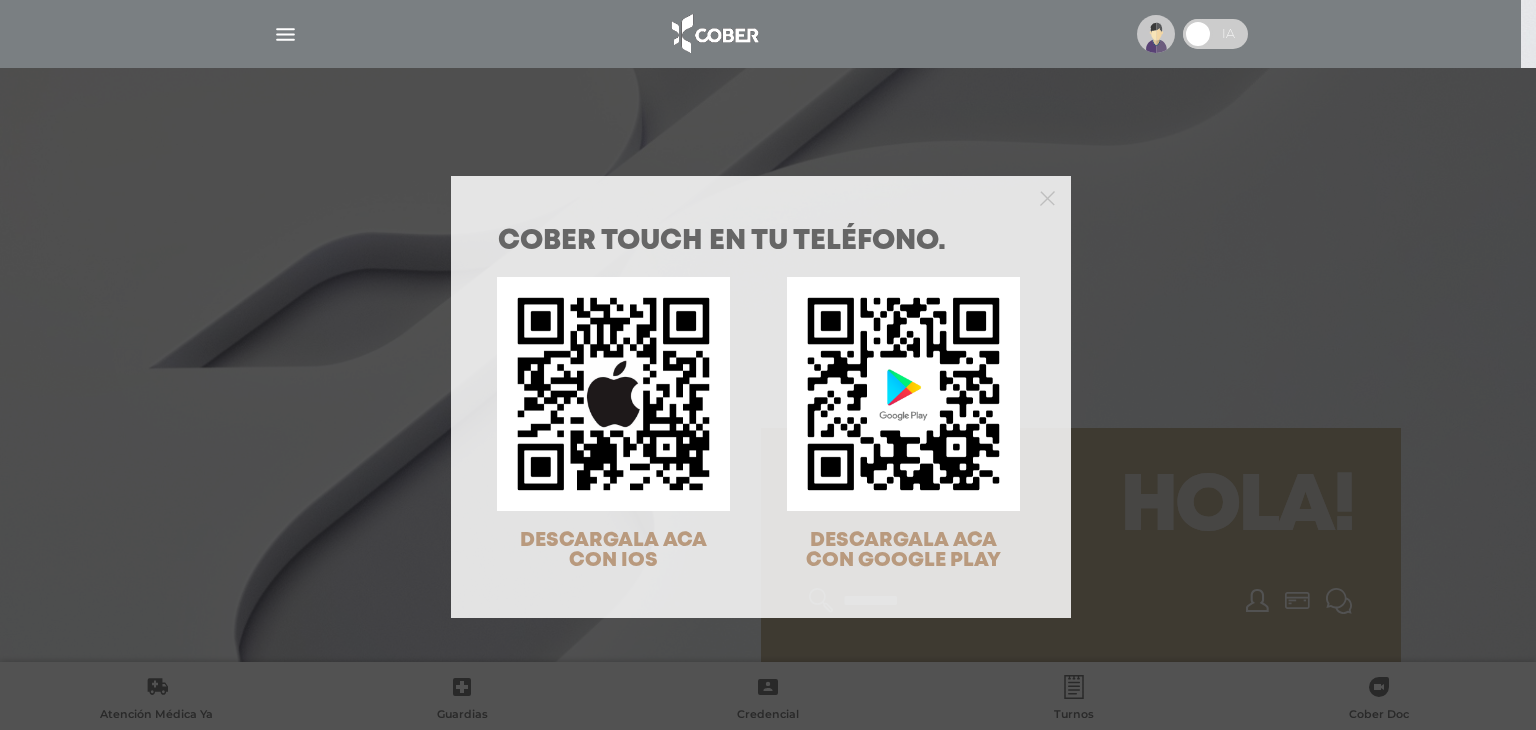 click on "COBER TOUCH en tu teléfono.
DESCARGALA ACA CON IOS
DESCARGALA ACA CON GOOGLE PLAY" at bounding box center (768, 365) 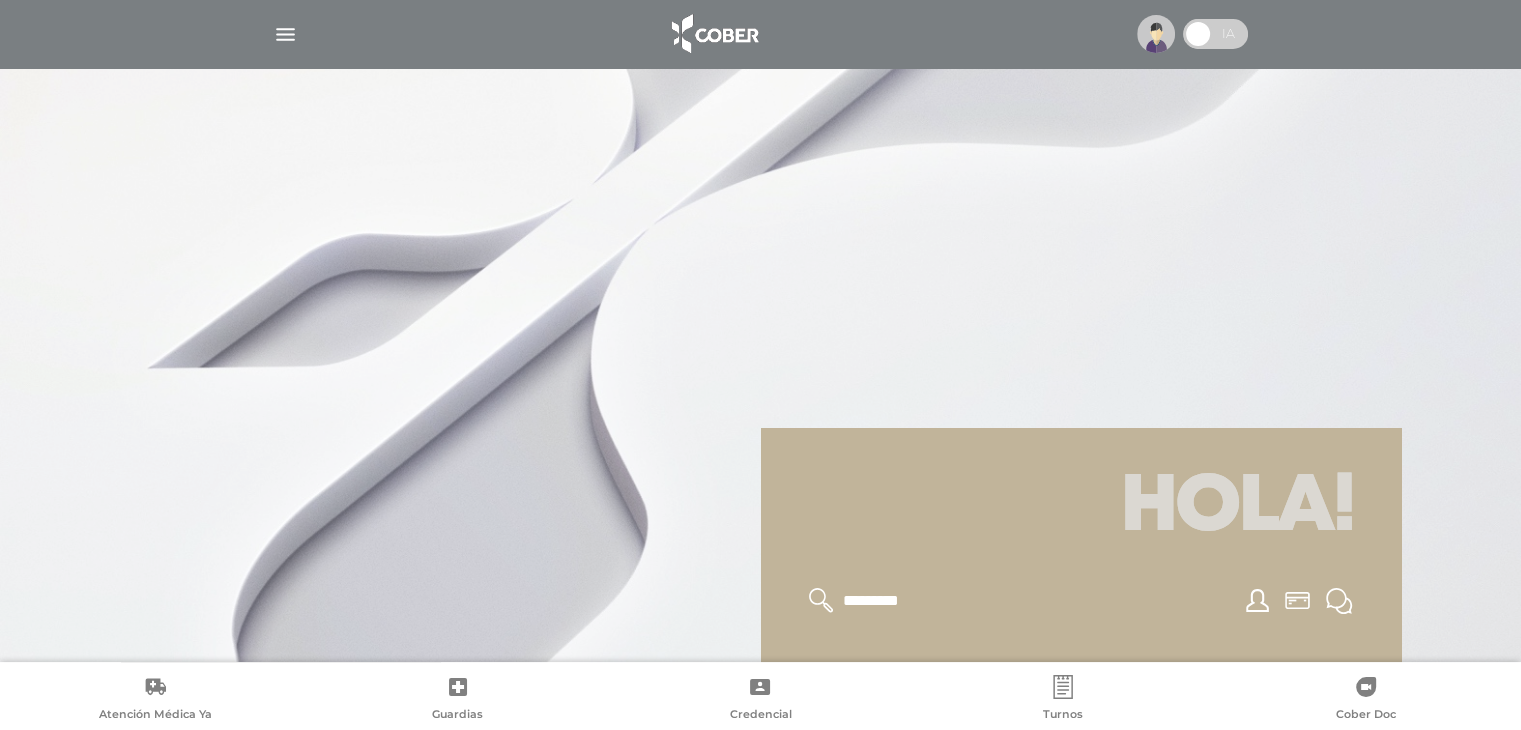 click at bounding box center (285, 34) 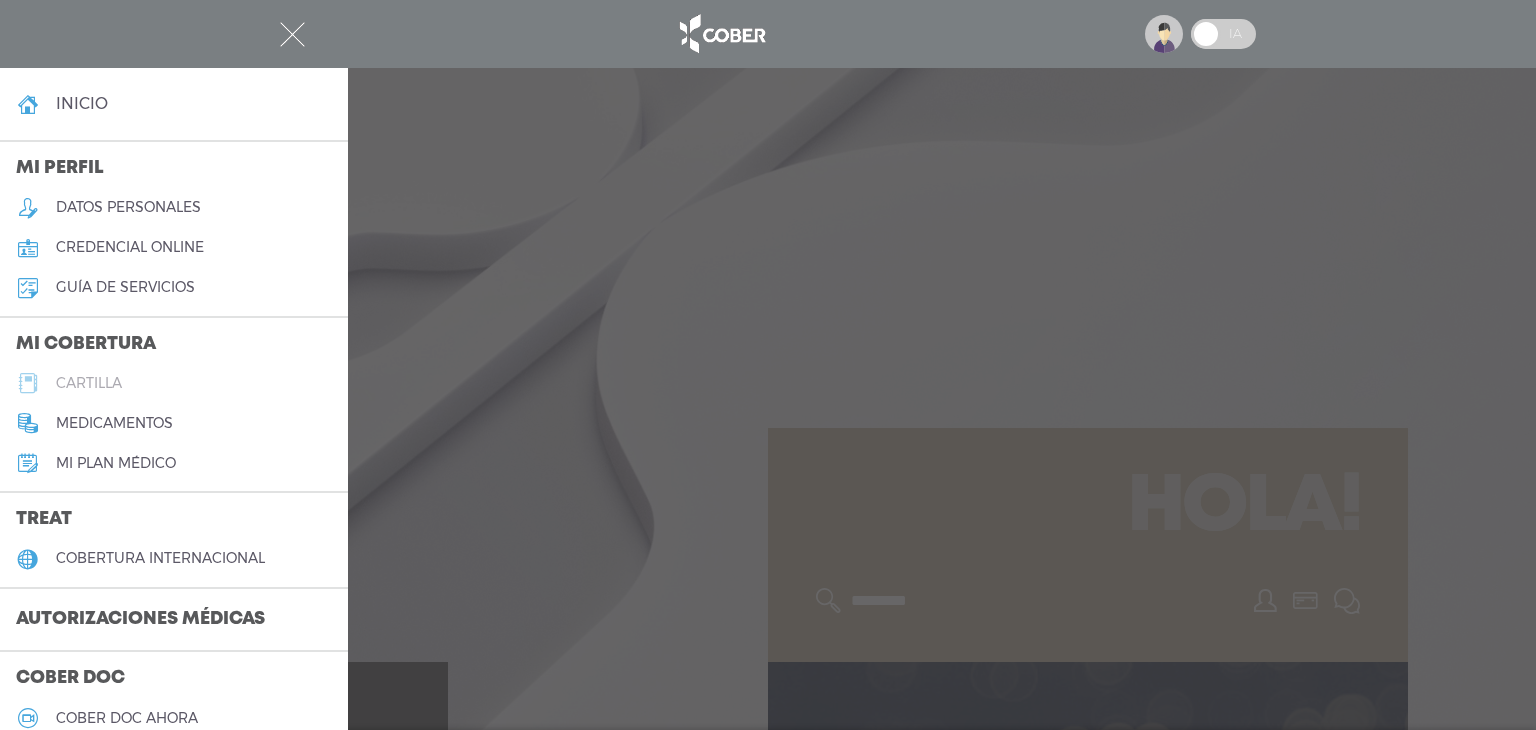 click on "cartilla" at bounding box center (89, 383) 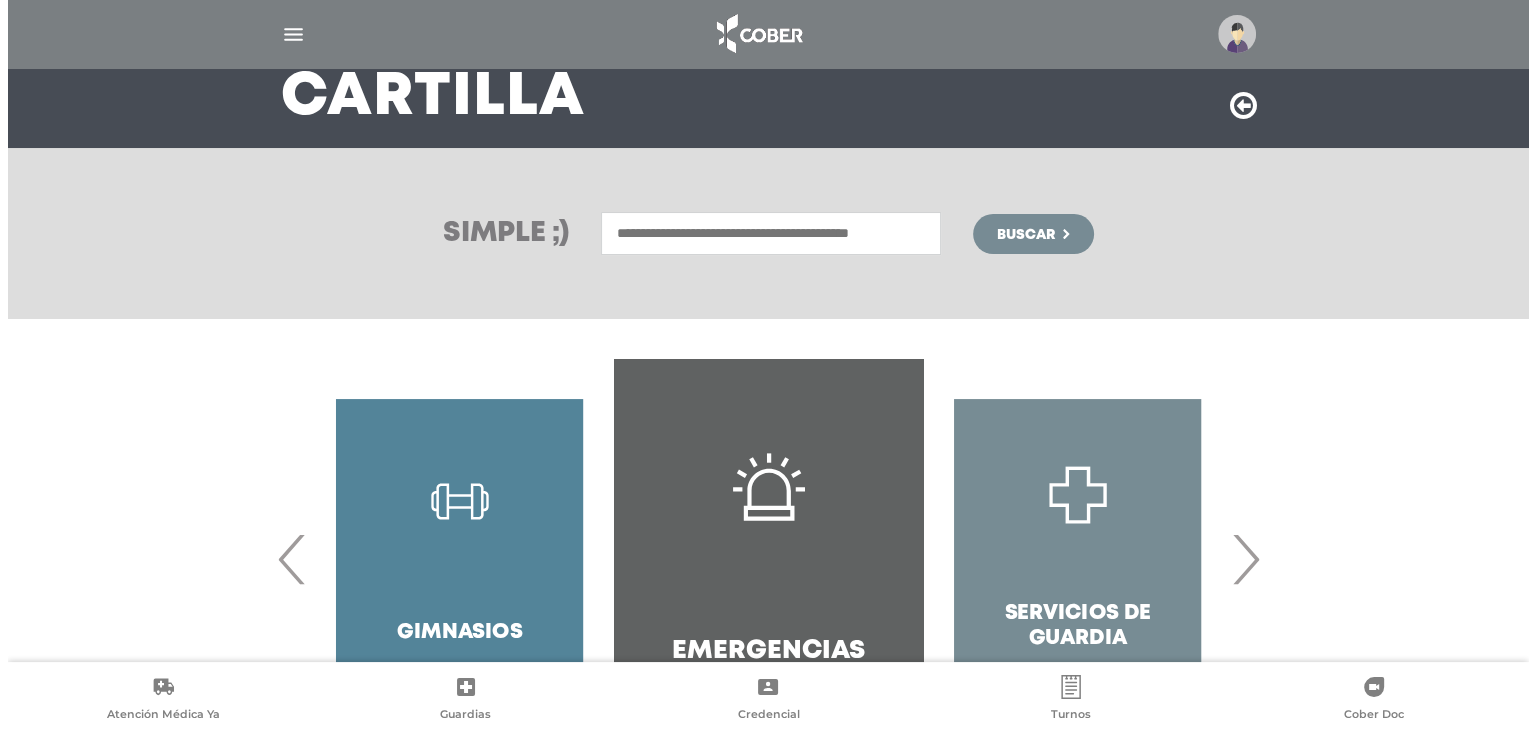 scroll, scrollTop: 0, scrollLeft: 0, axis: both 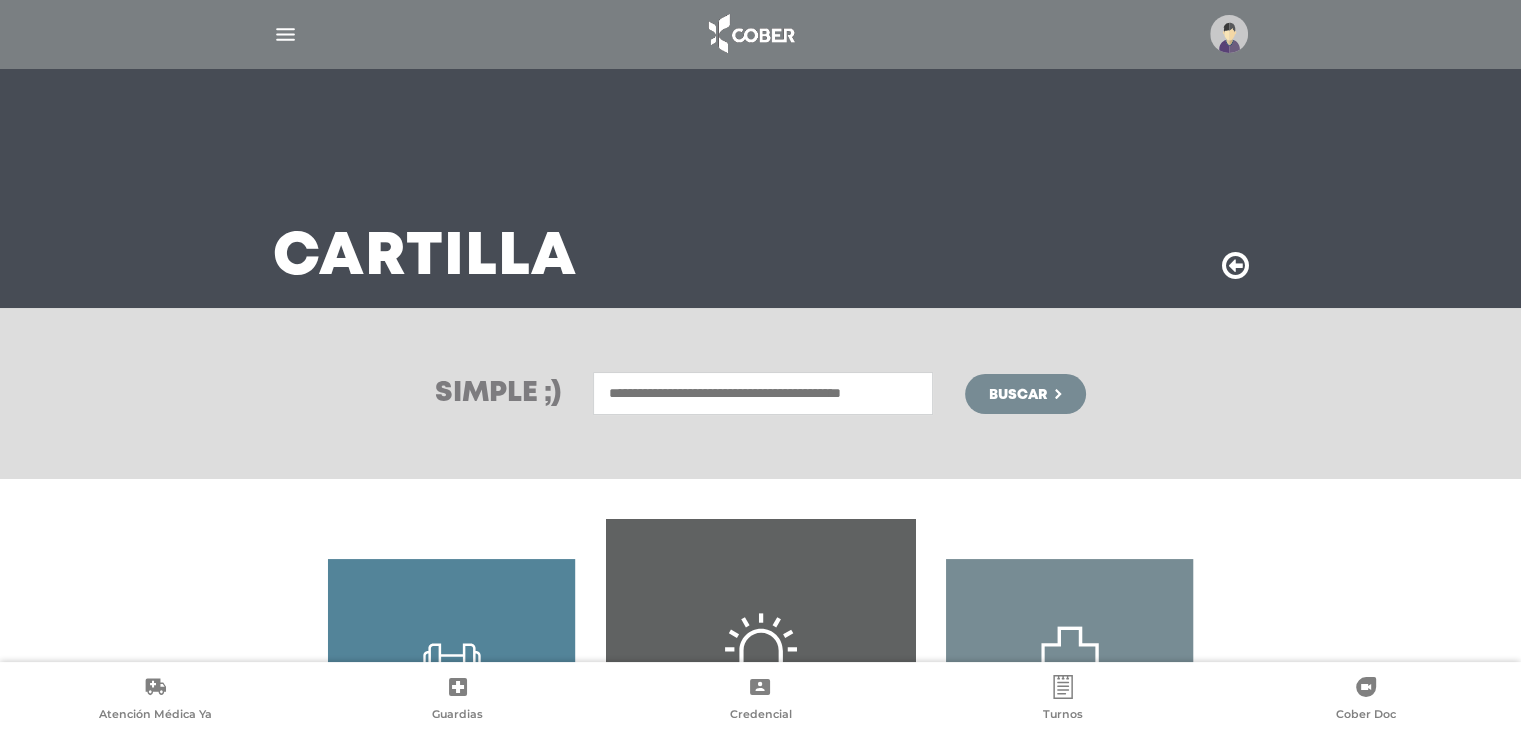 click at bounding box center [285, 34] 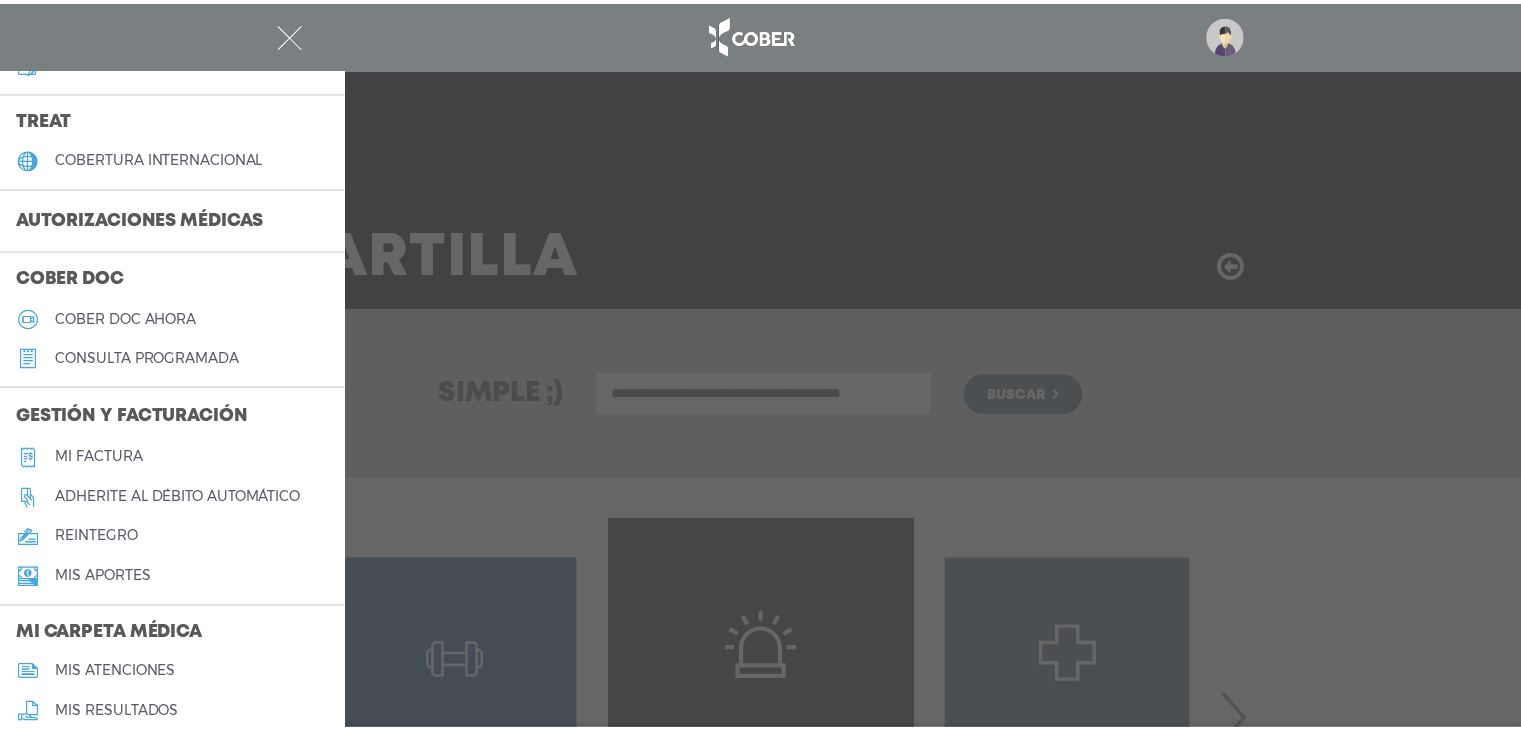 scroll, scrollTop: 813, scrollLeft: 0, axis: vertical 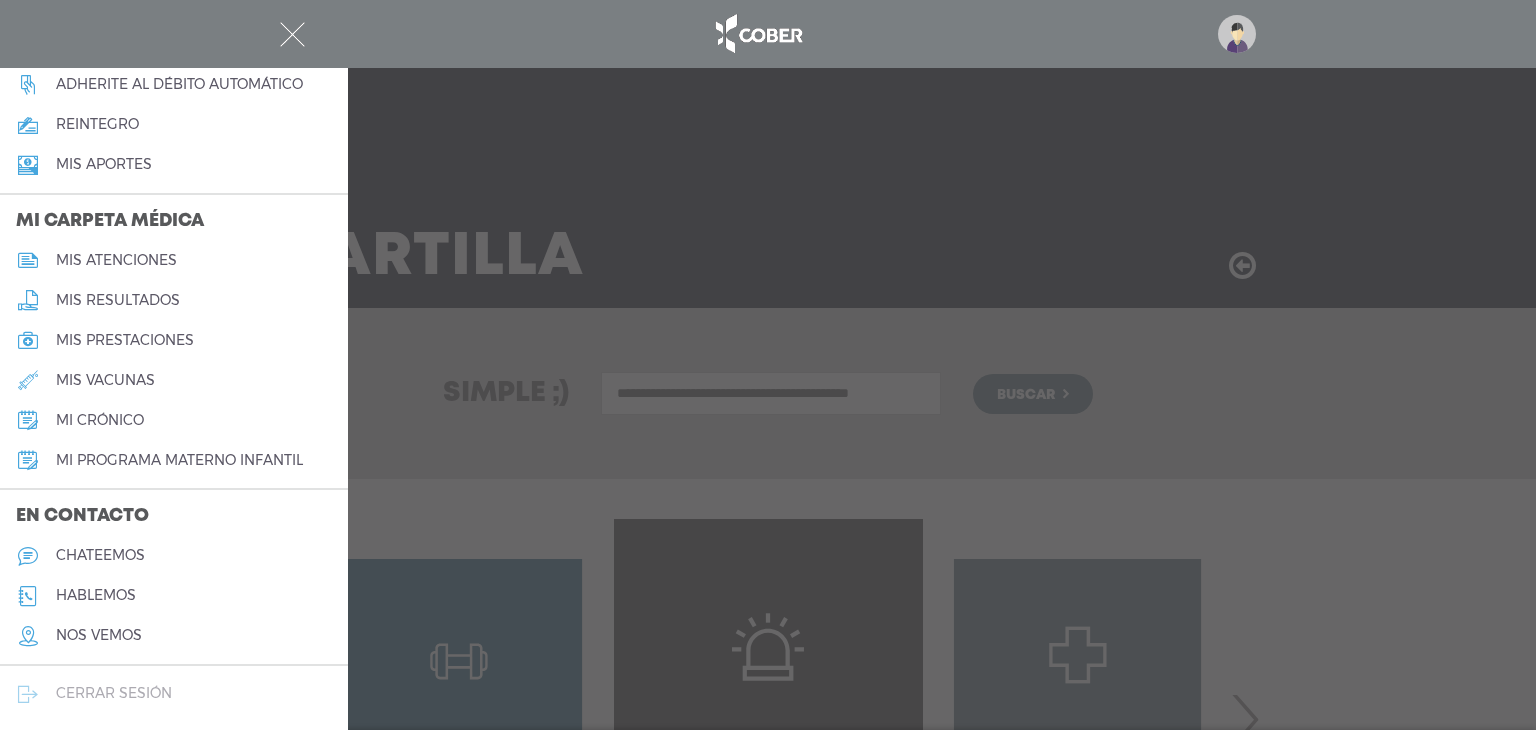 click on "cerrar sesión" at bounding box center [114, 693] 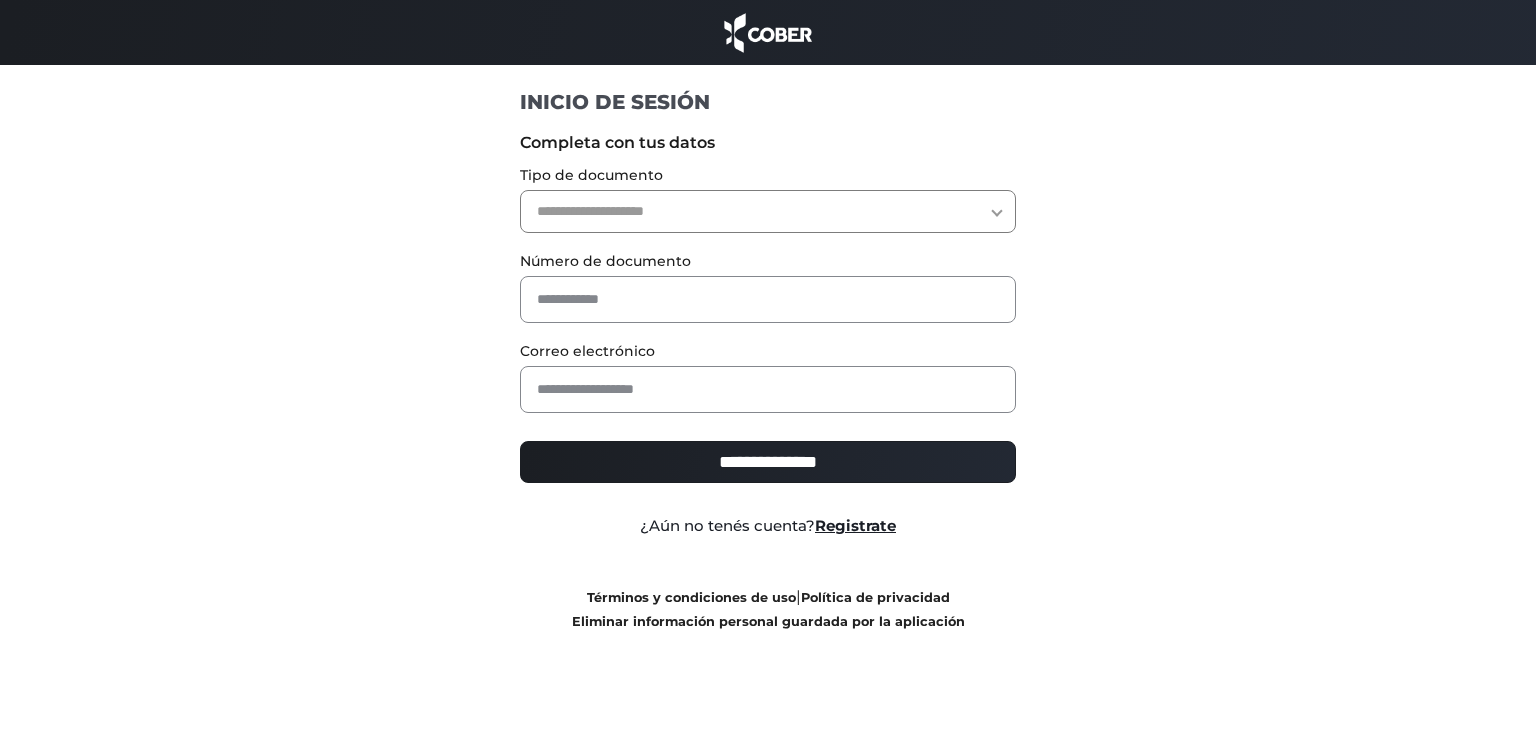 scroll, scrollTop: 0, scrollLeft: 0, axis: both 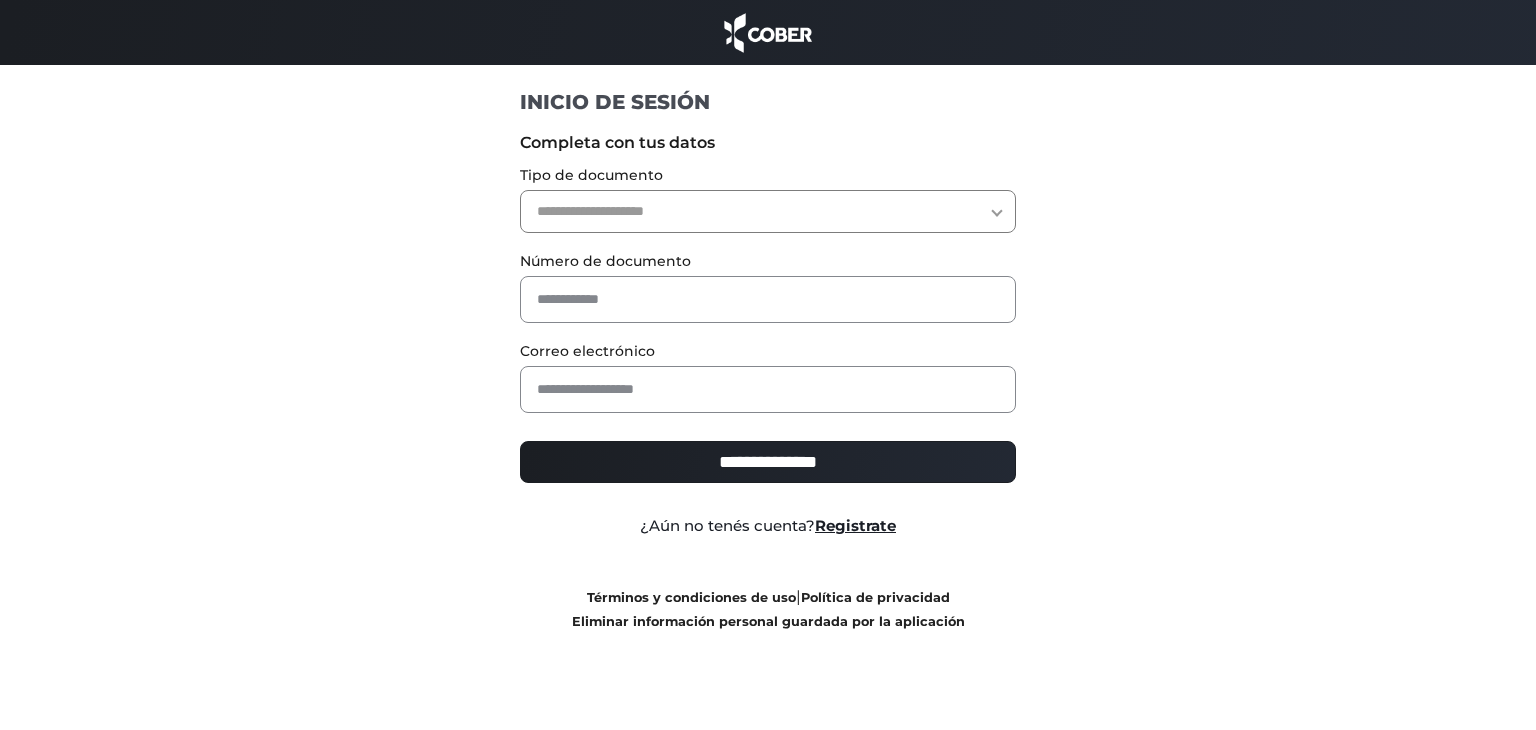click on "**********" at bounding box center [768, 211] 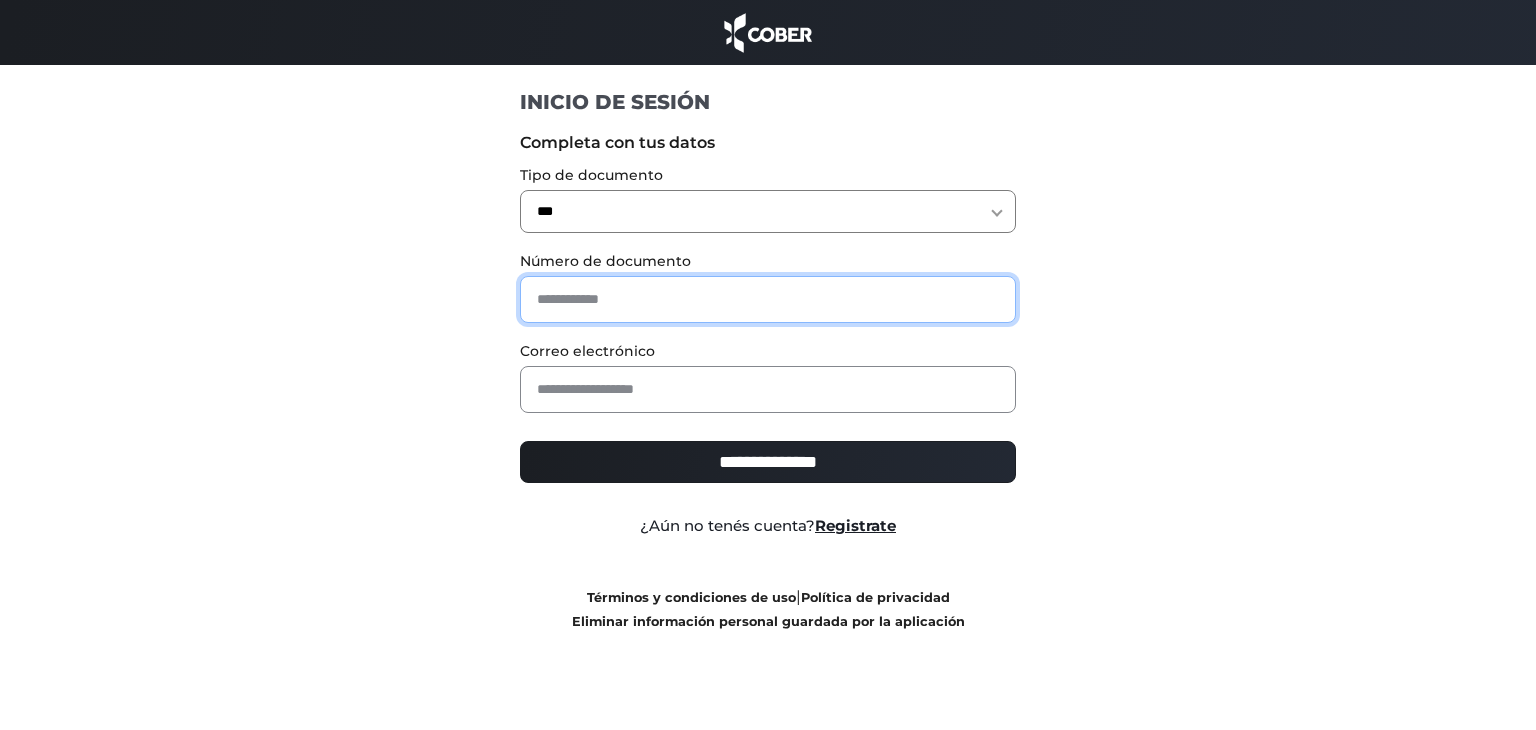 click at bounding box center [768, 299] 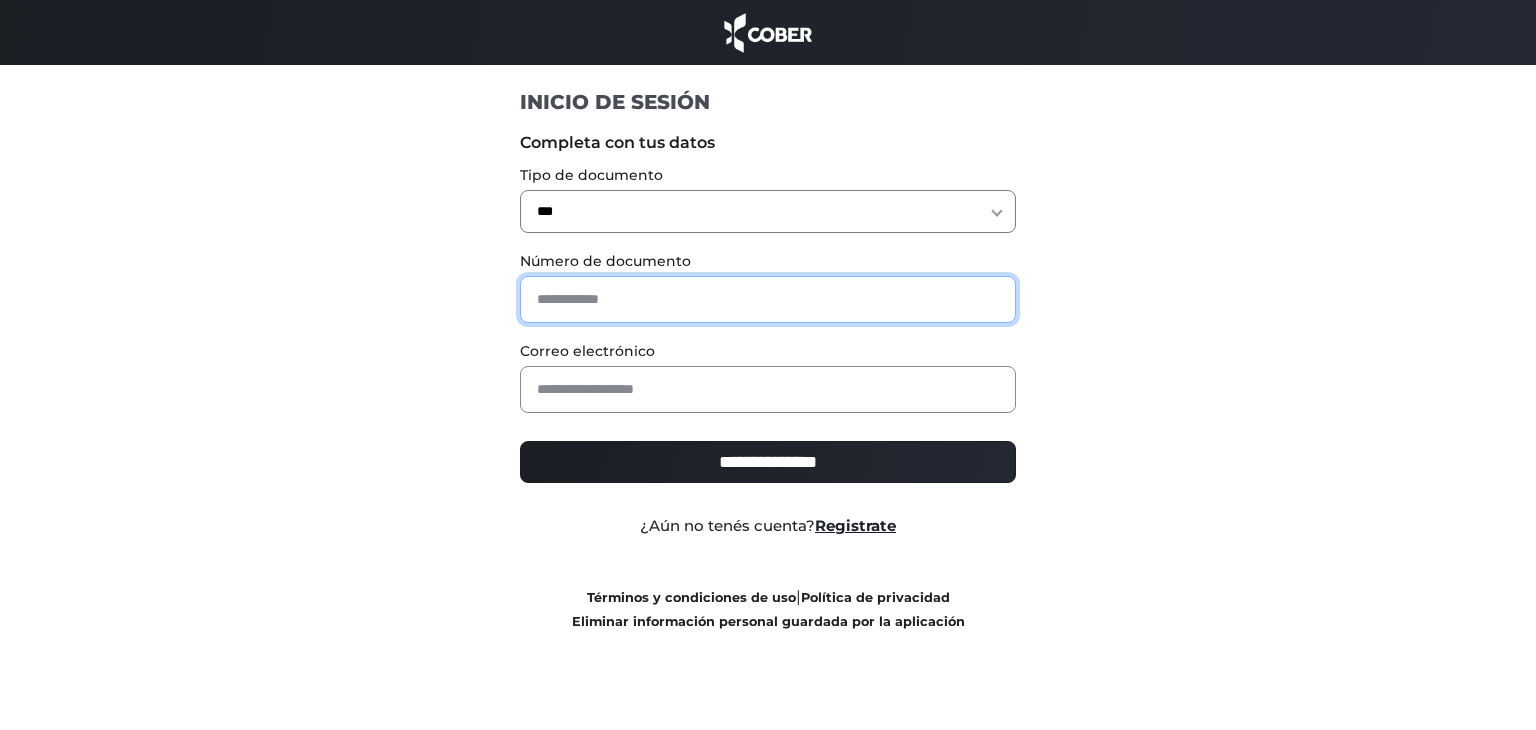 type on "*" 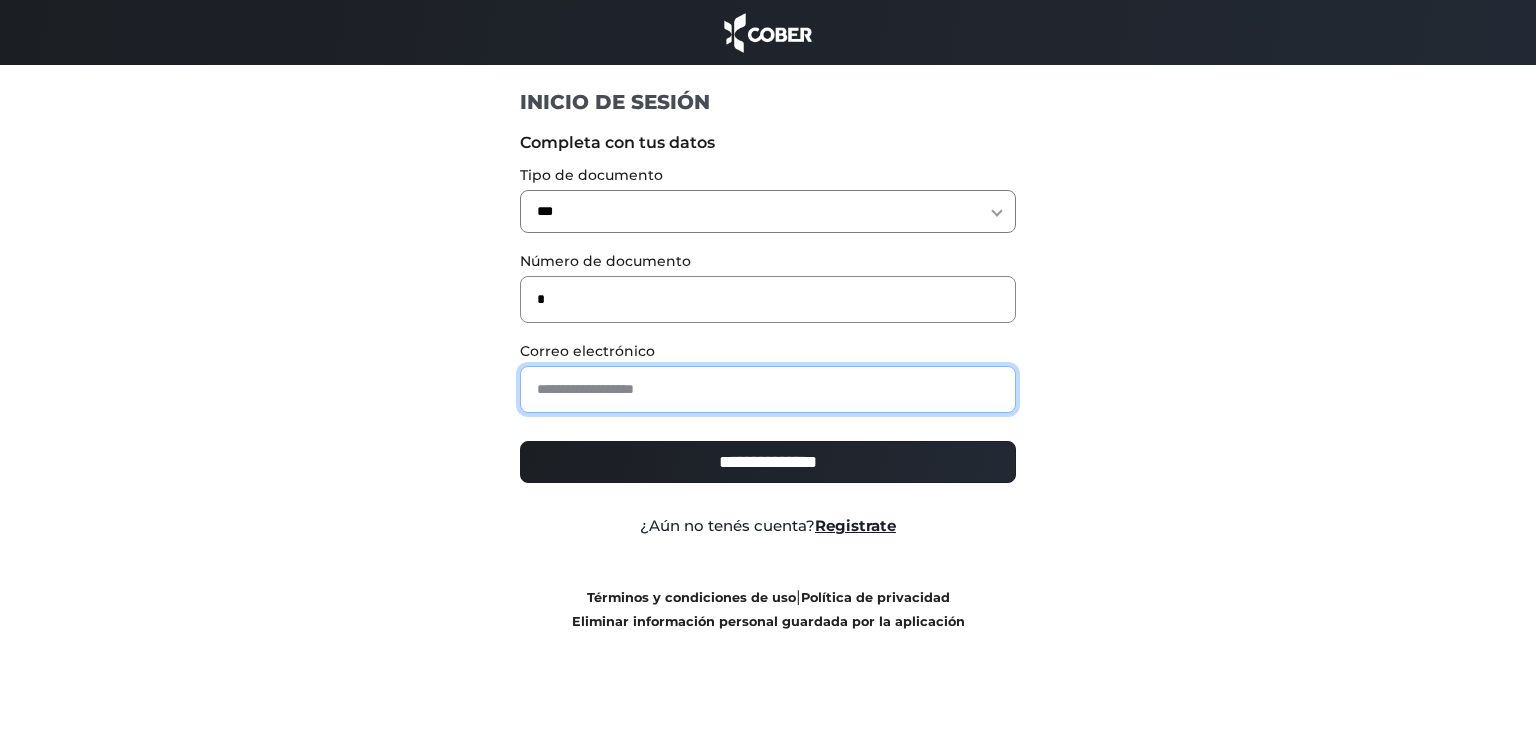 click at bounding box center [768, 389] 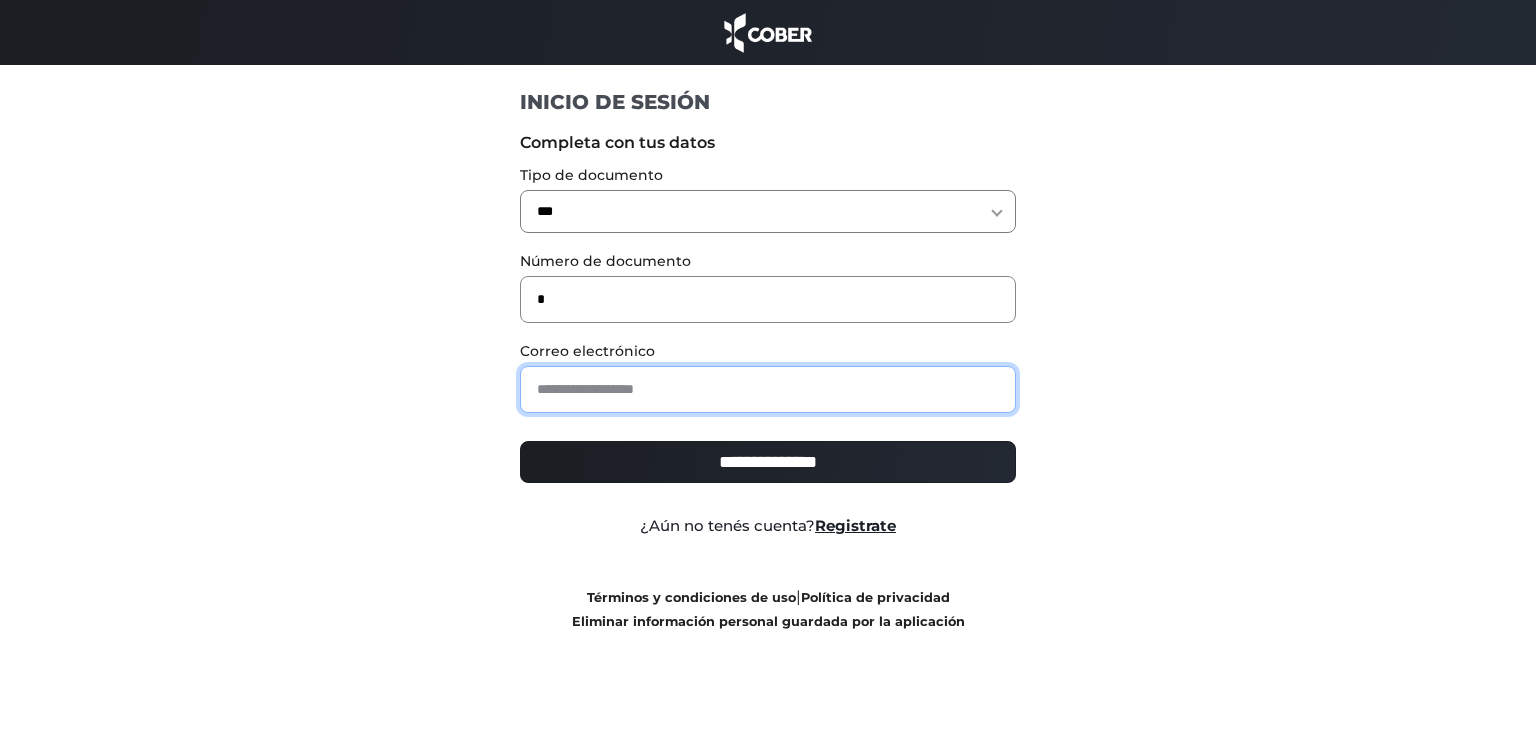 type on "**********" 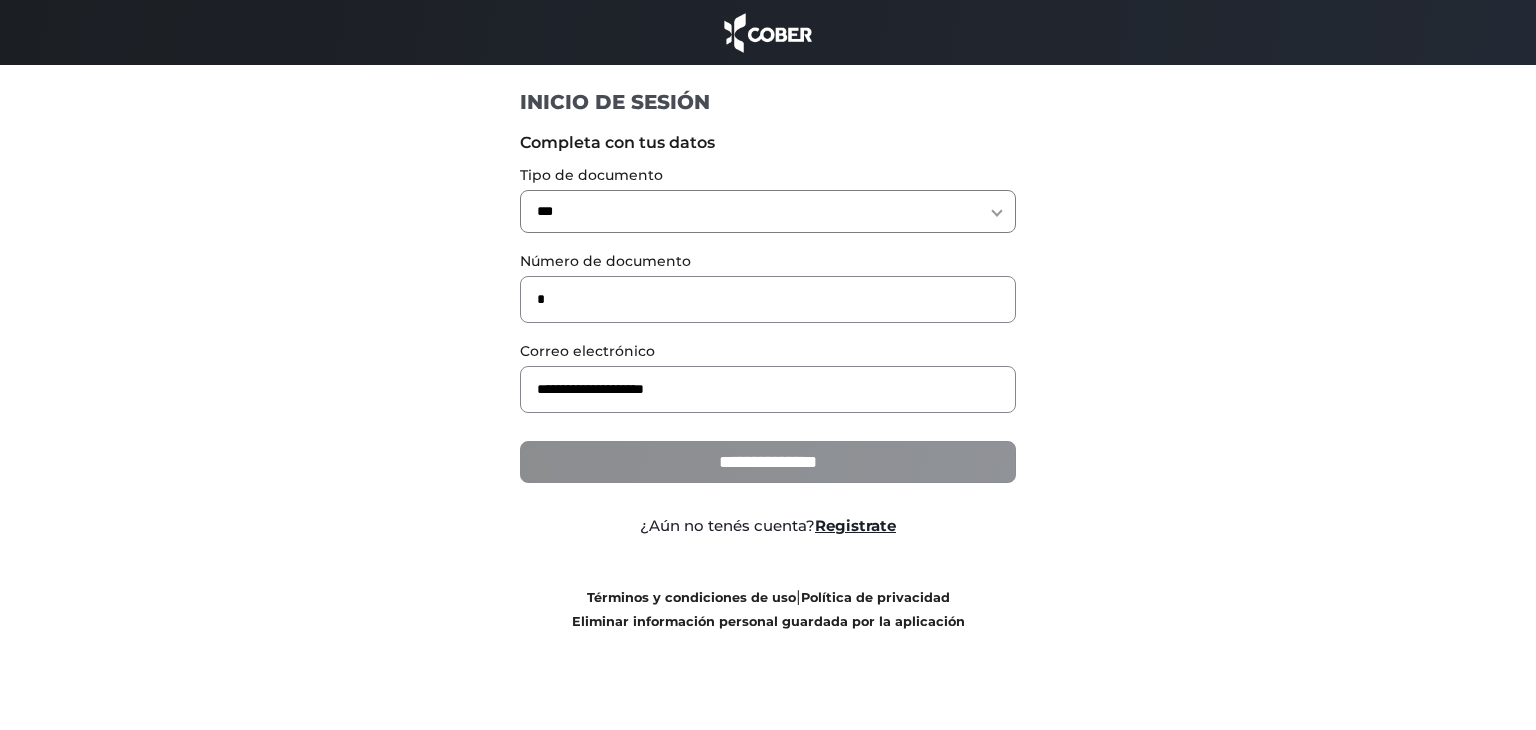 click on "**********" at bounding box center [768, 462] 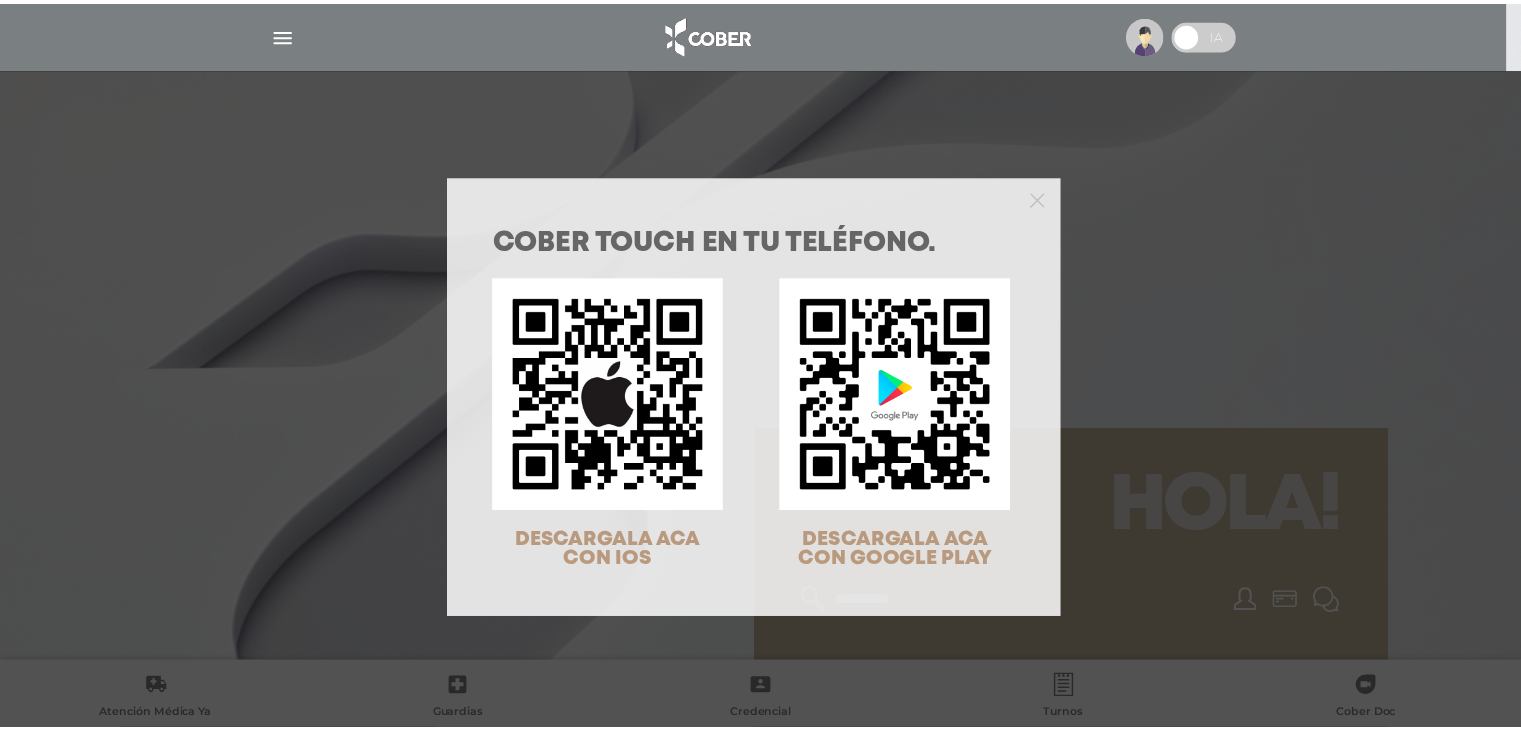 scroll, scrollTop: 0, scrollLeft: 0, axis: both 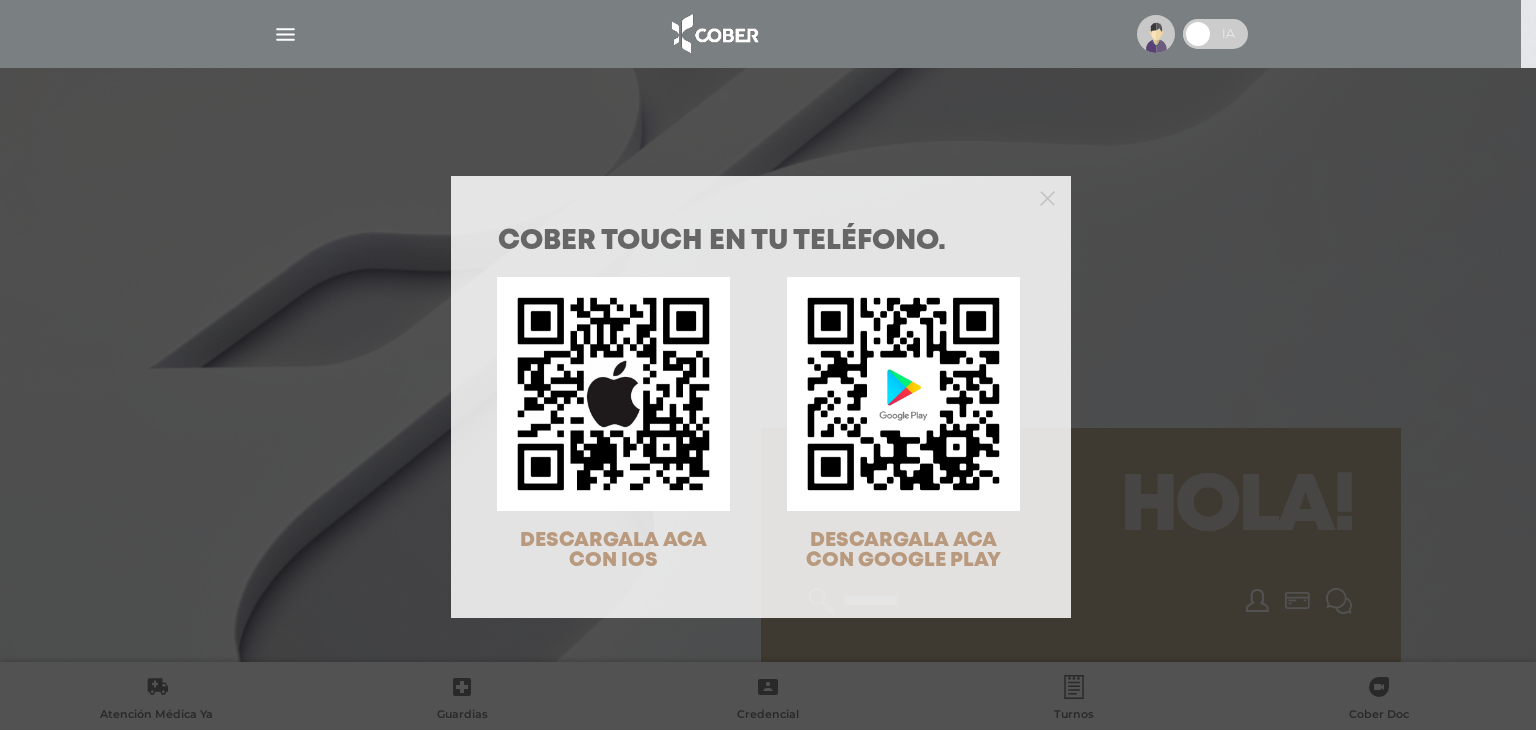 click on "COBER TOUCH en tu teléfono.
DESCARGALA ACA CON IOS
DESCARGALA ACA CON GOOGLE PLAY" at bounding box center (768, 365) 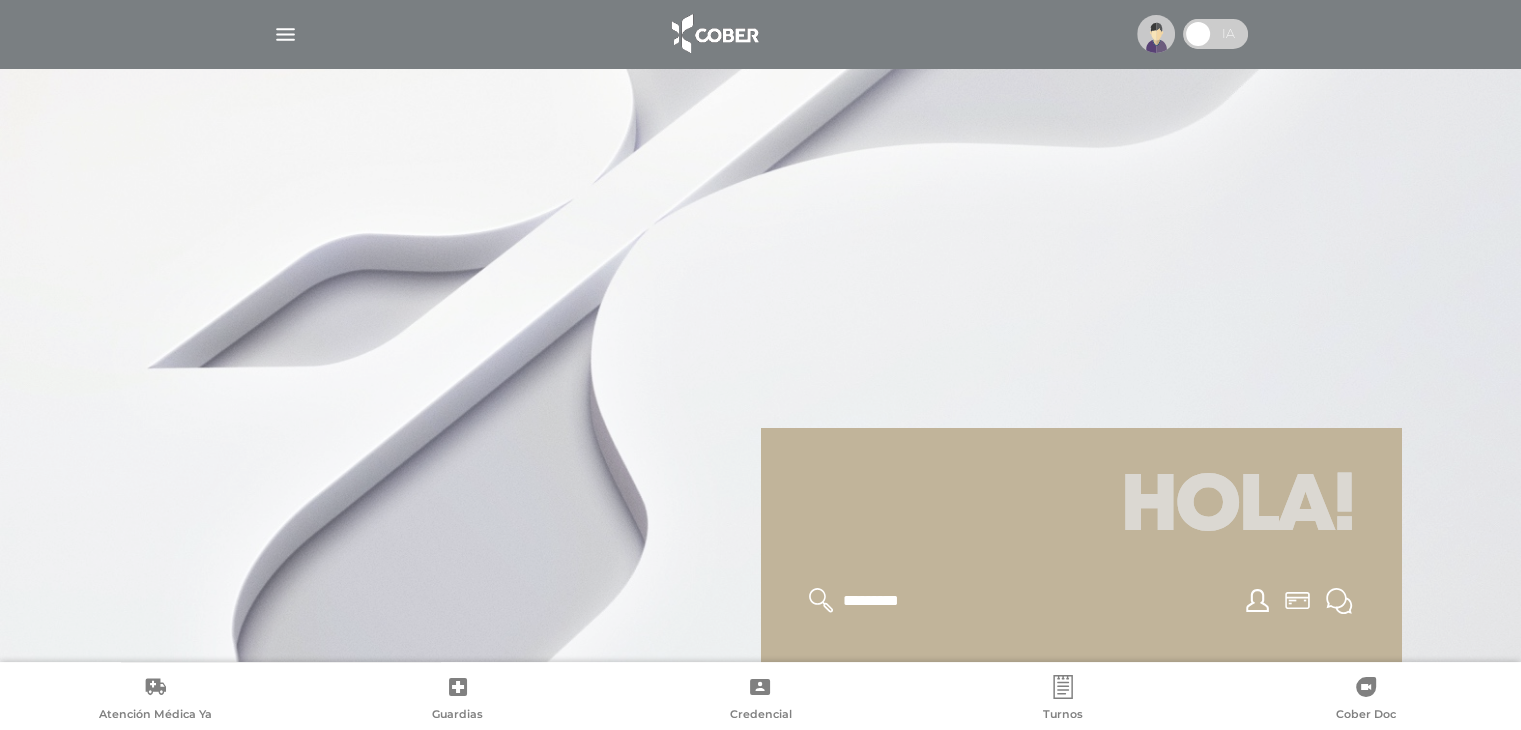 click at bounding box center (285, 34) 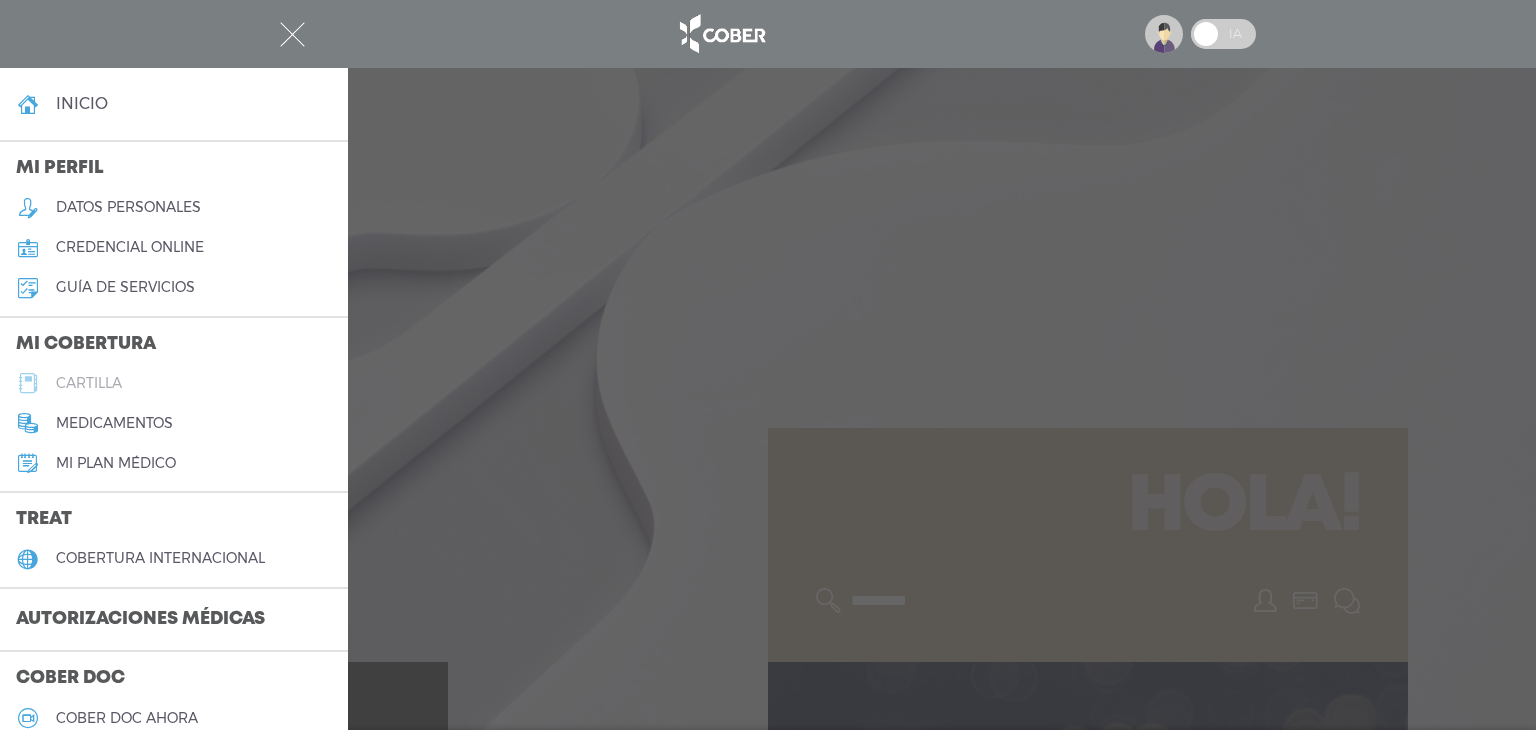 click on "cartilla" at bounding box center [89, 383] 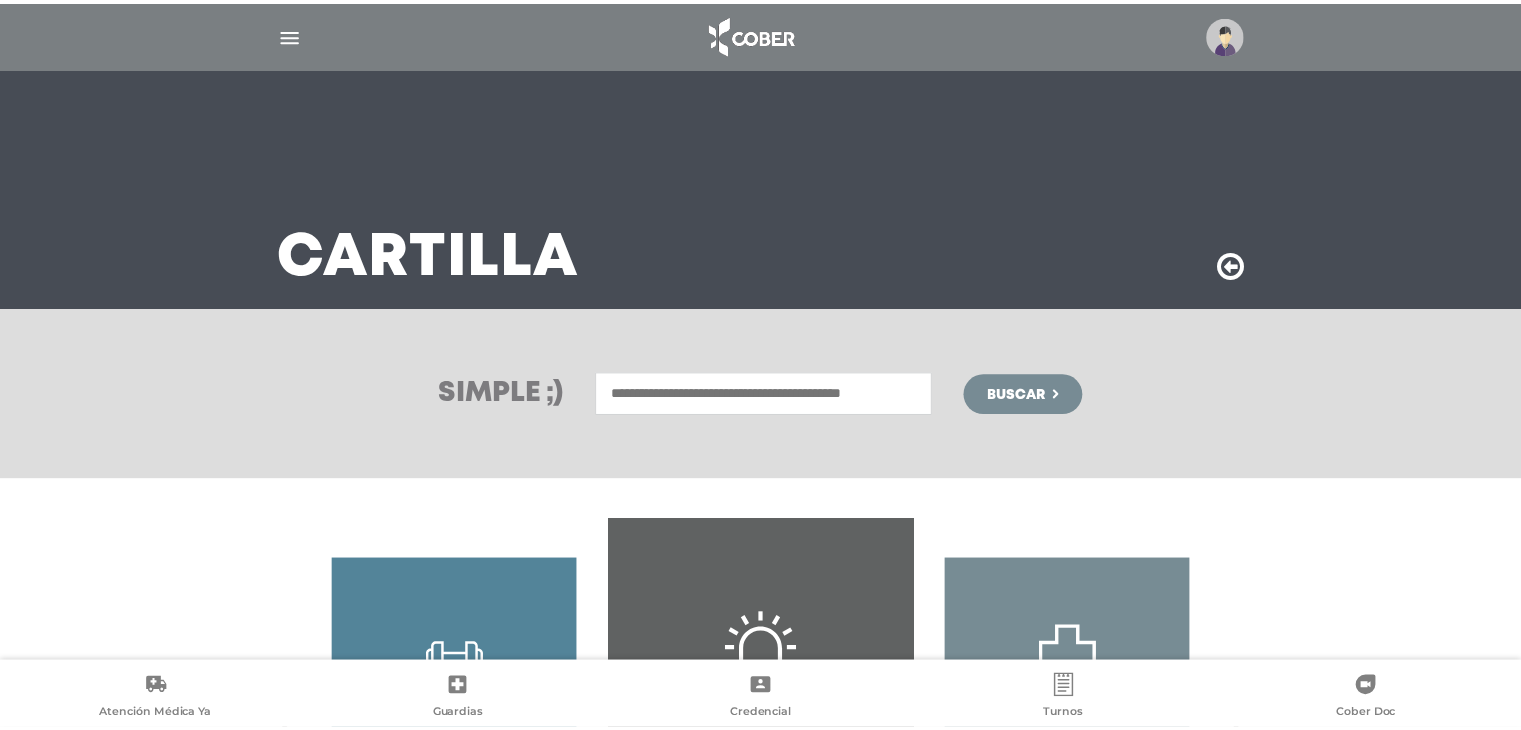 scroll, scrollTop: 0, scrollLeft: 0, axis: both 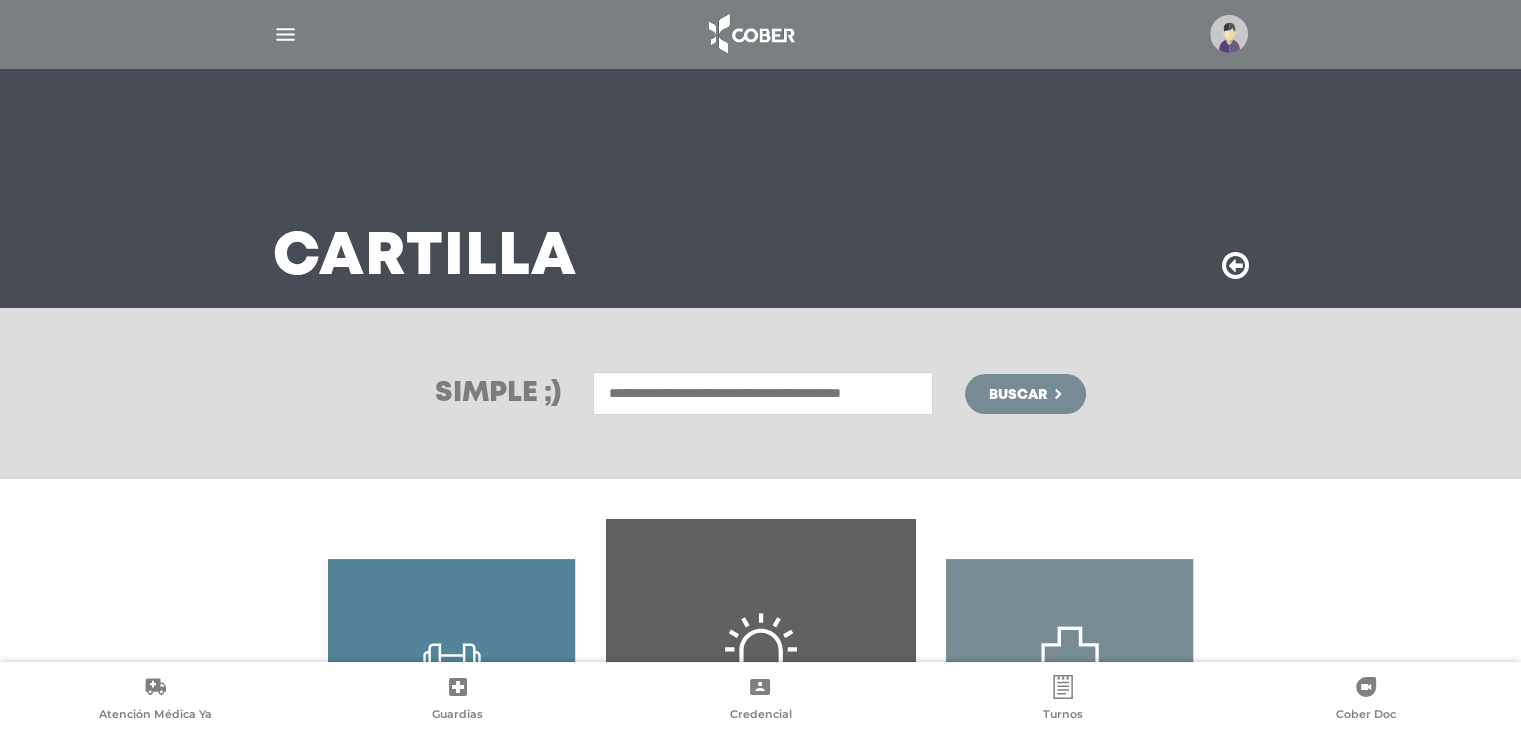 click at bounding box center (763, 393) 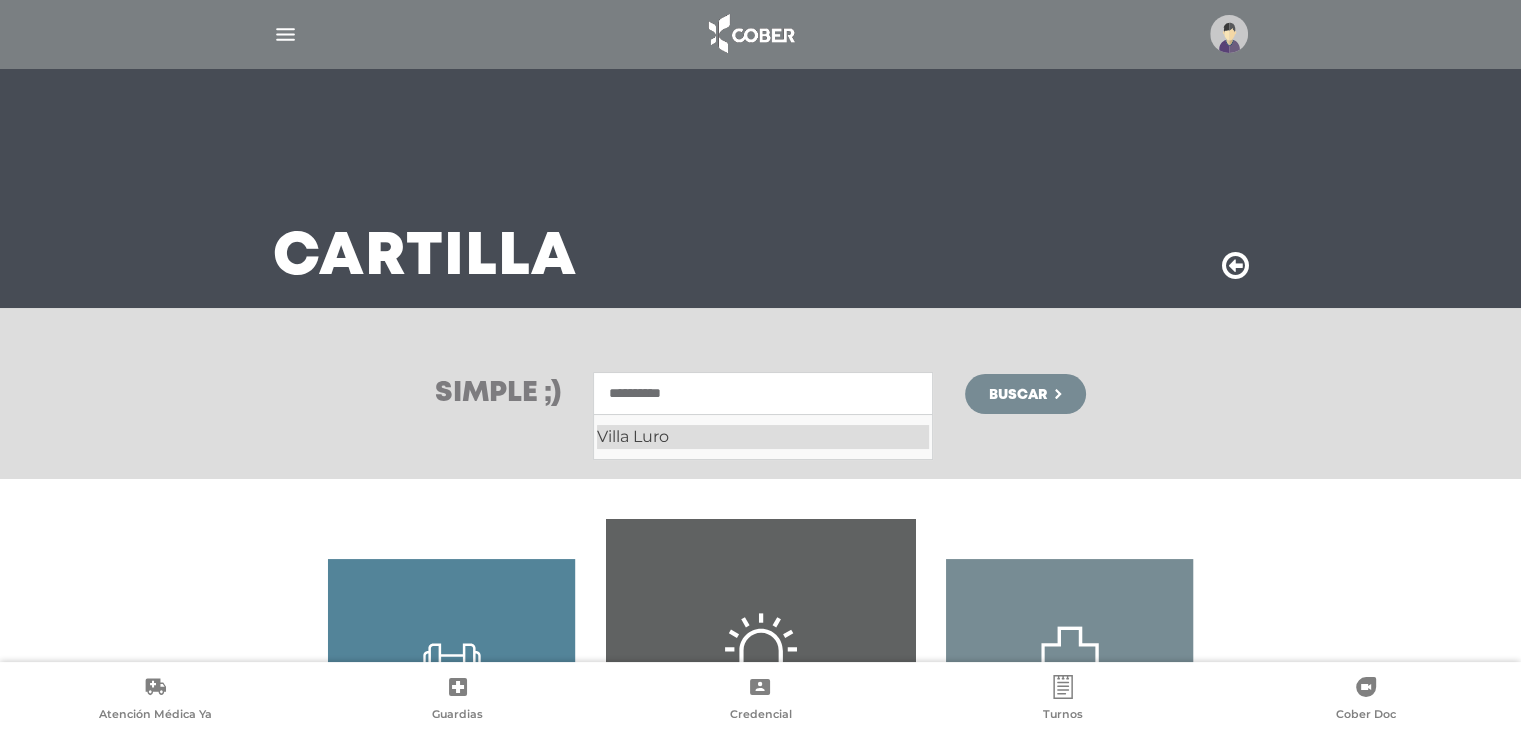 click on "Villa Luro" at bounding box center [763, 437] 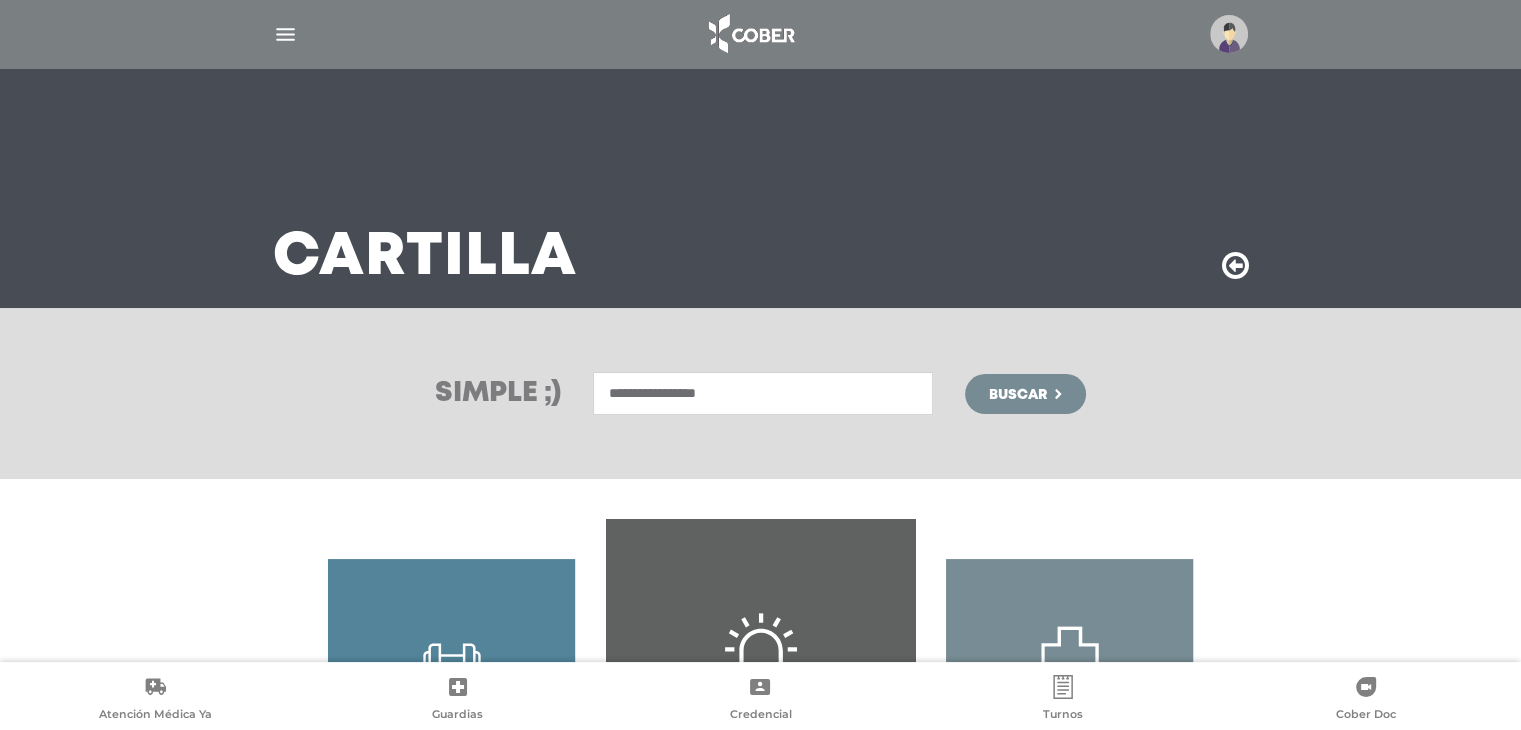 type on "**********" 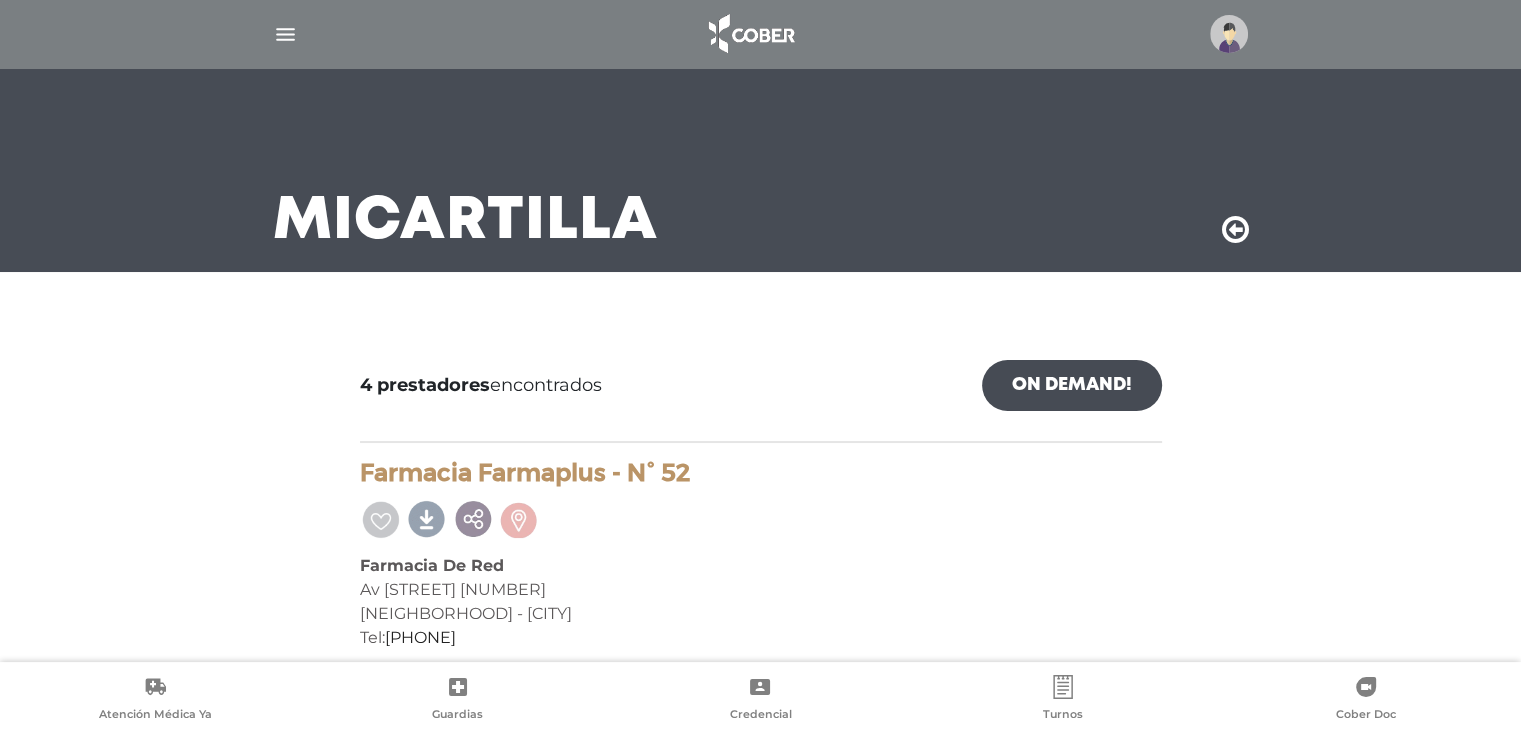 scroll, scrollTop: 0, scrollLeft: 0, axis: both 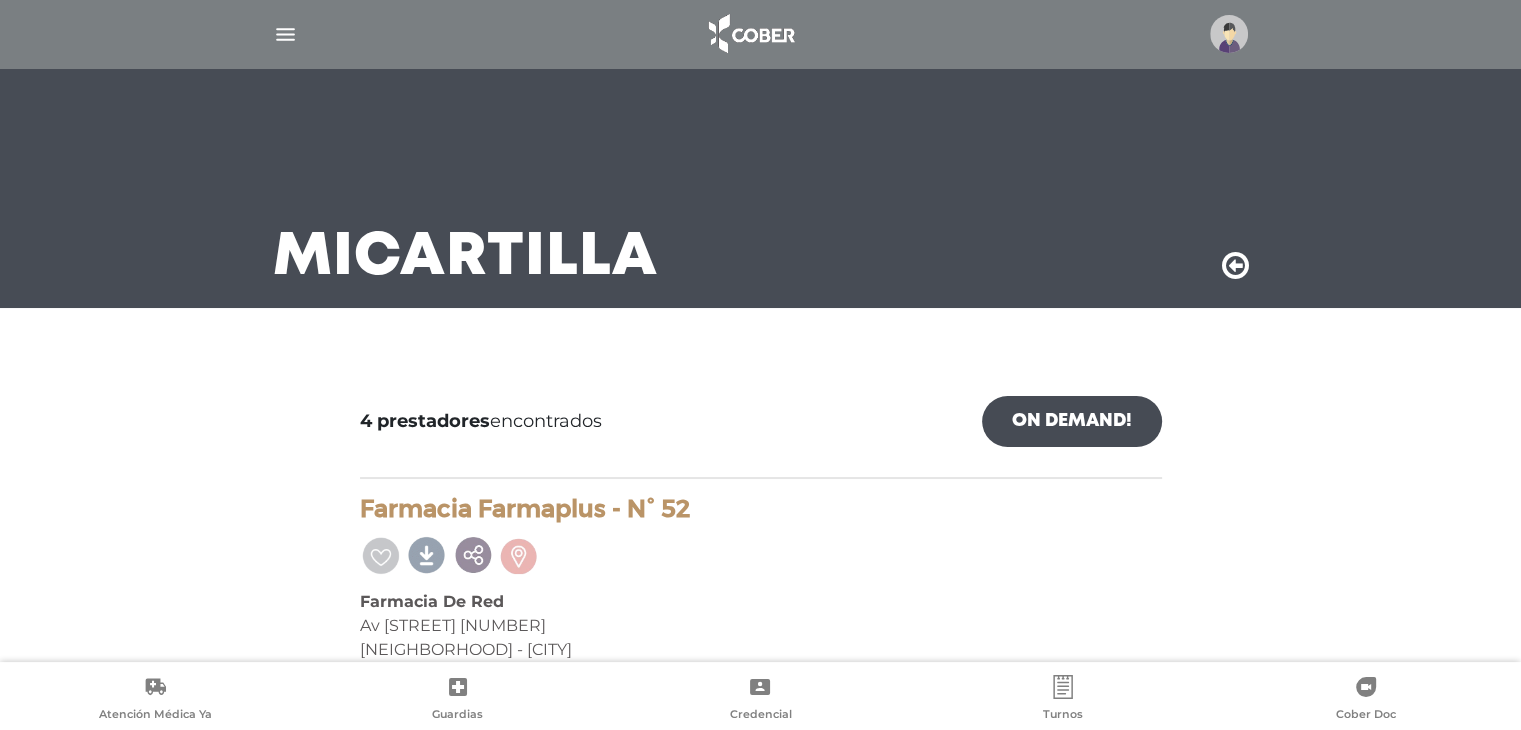 click at bounding box center (285, 34) 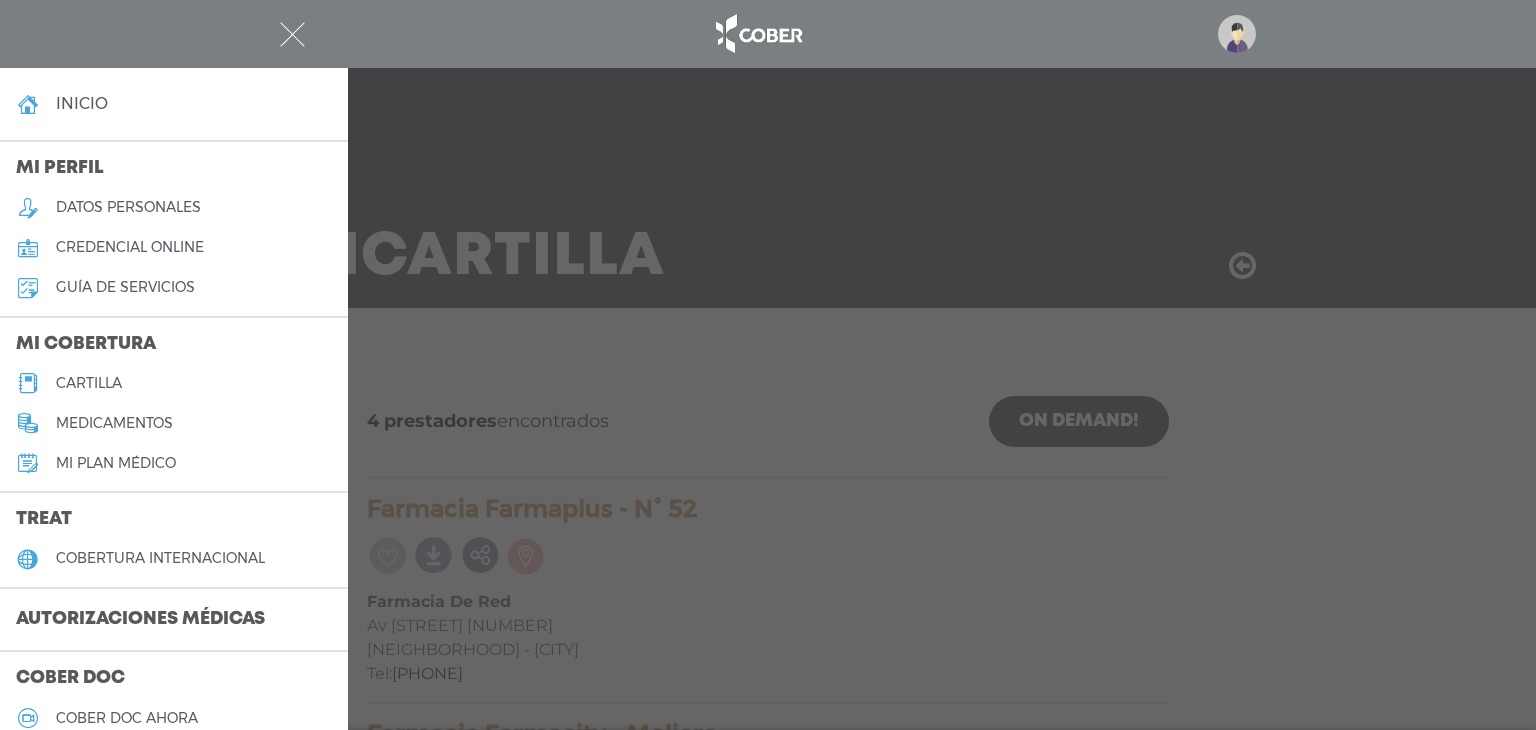 click on "cartilla" at bounding box center [174, 383] 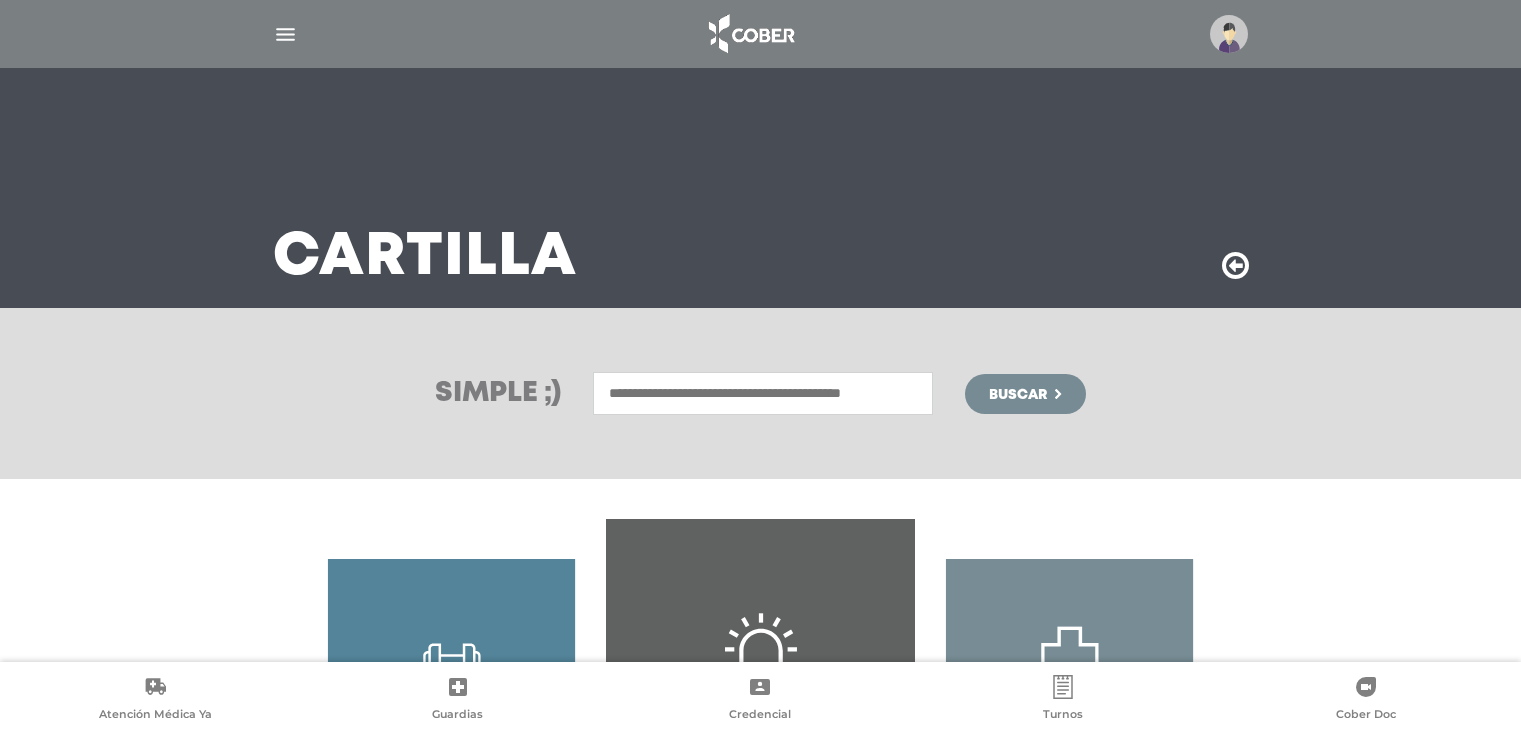 scroll, scrollTop: 0, scrollLeft: 0, axis: both 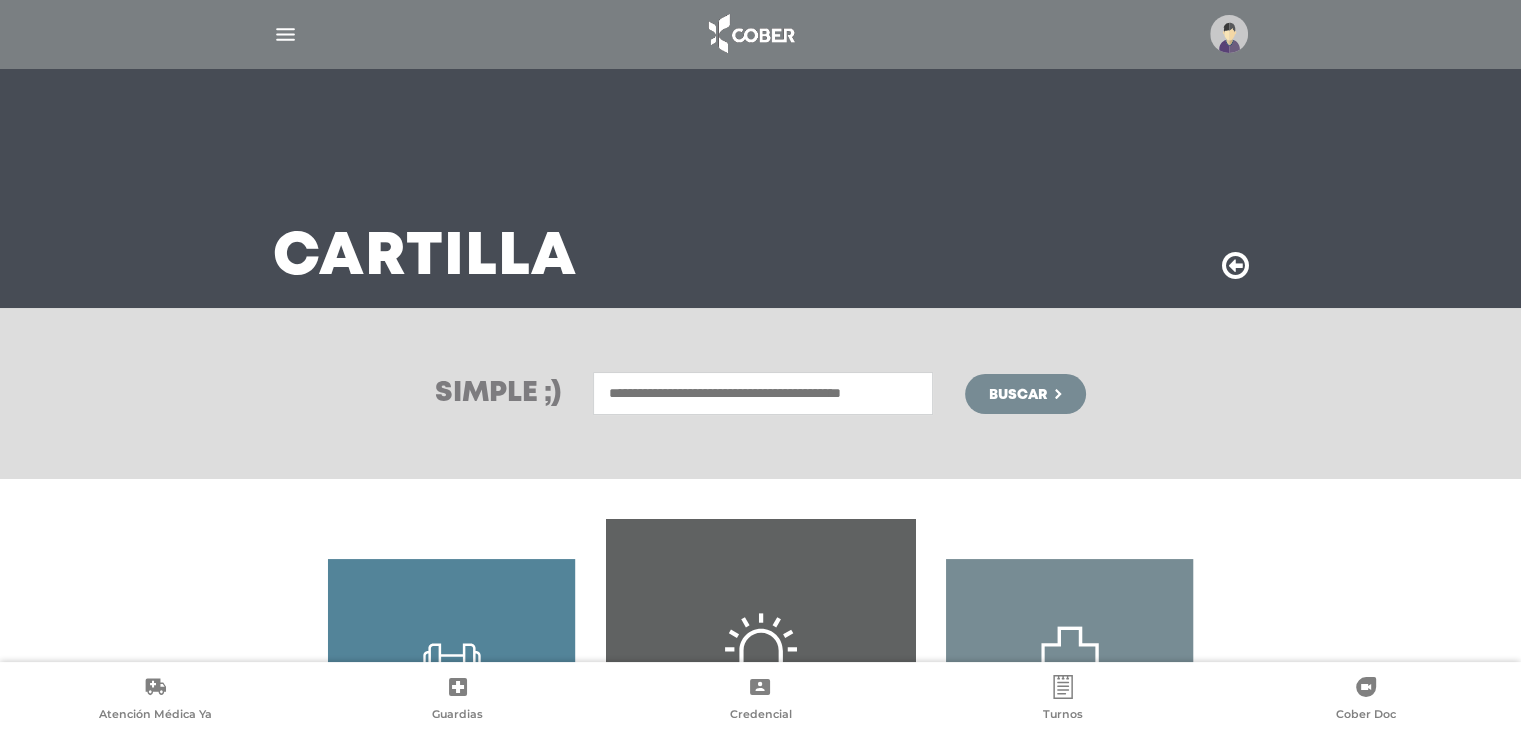 click at bounding box center (763, 393) 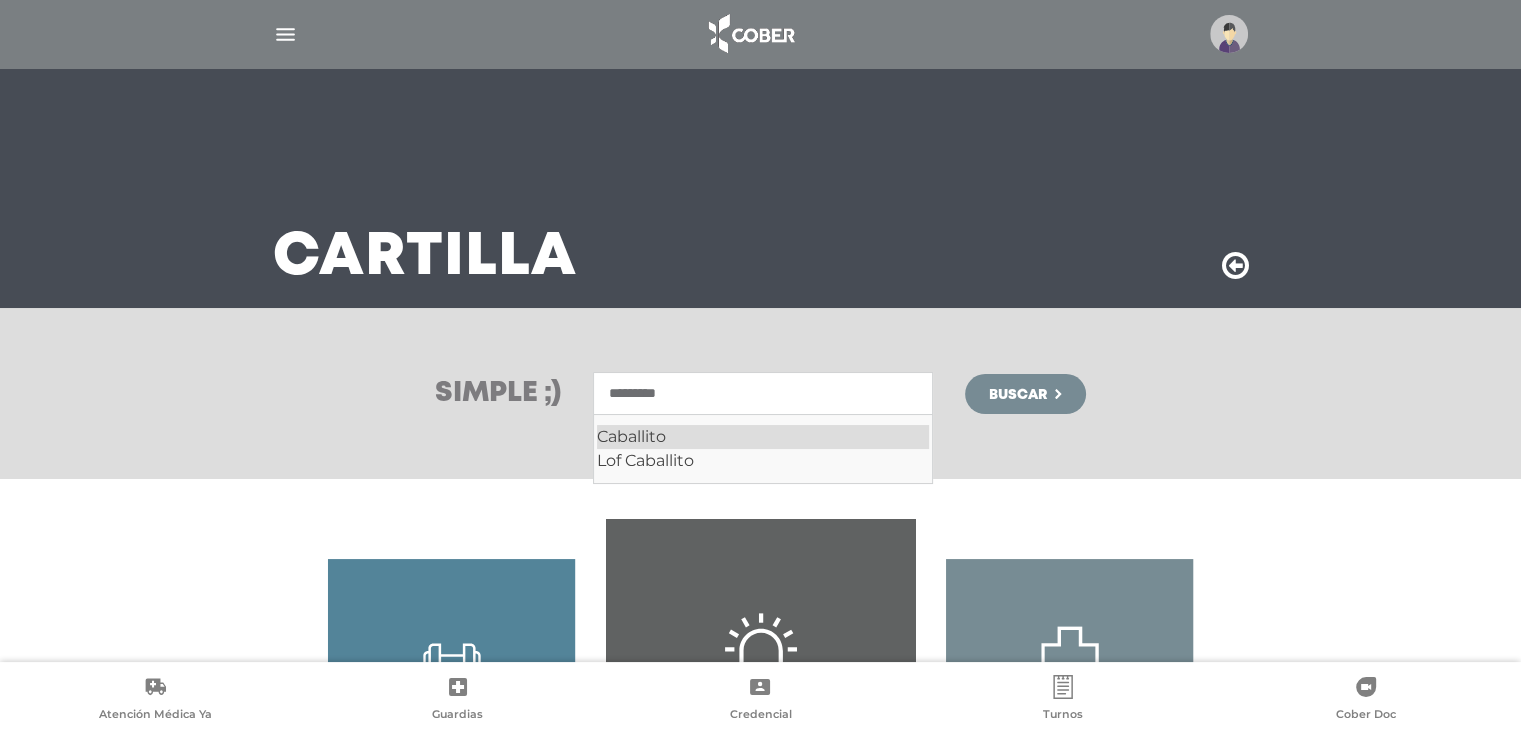click on "Caballito" at bounding box center [763, 437] 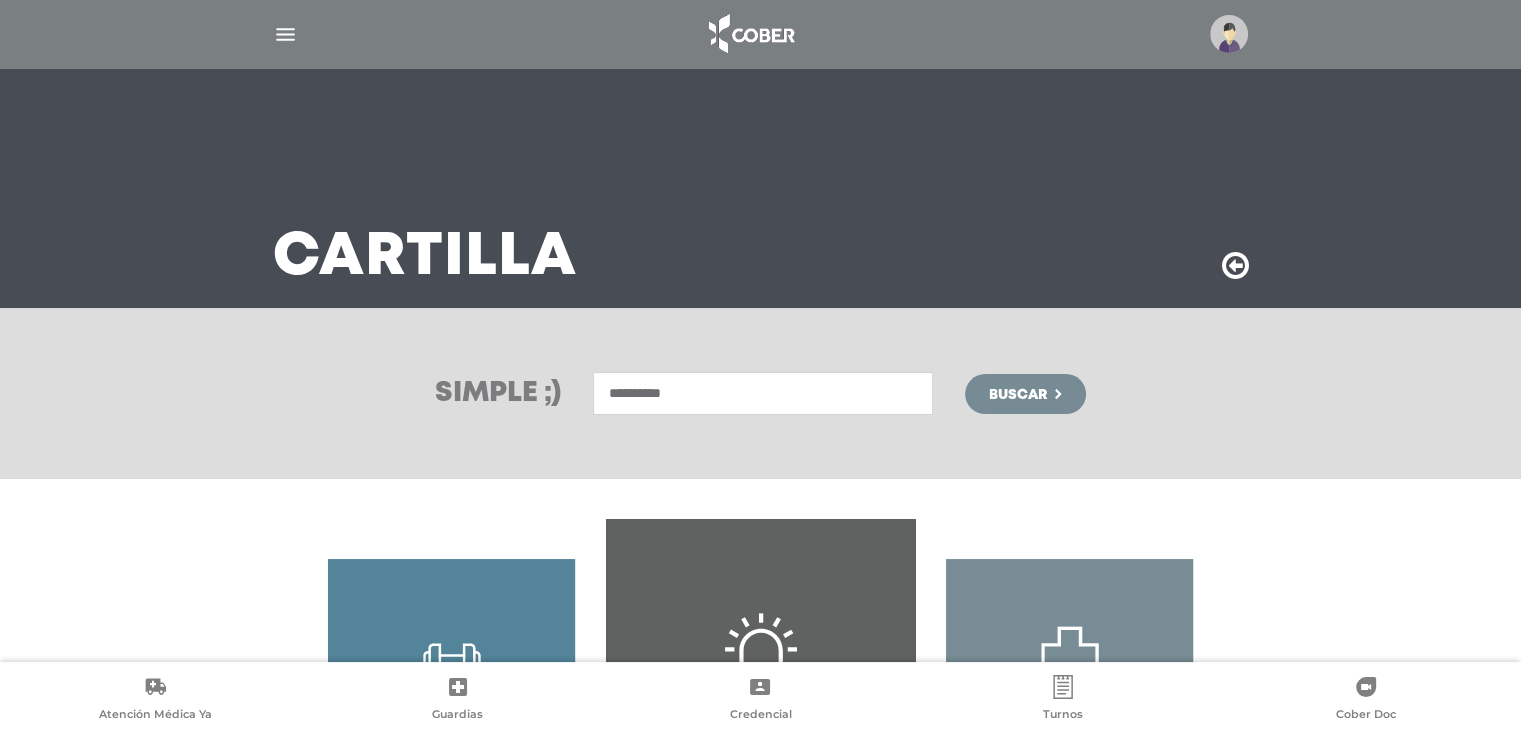 type on "*********" 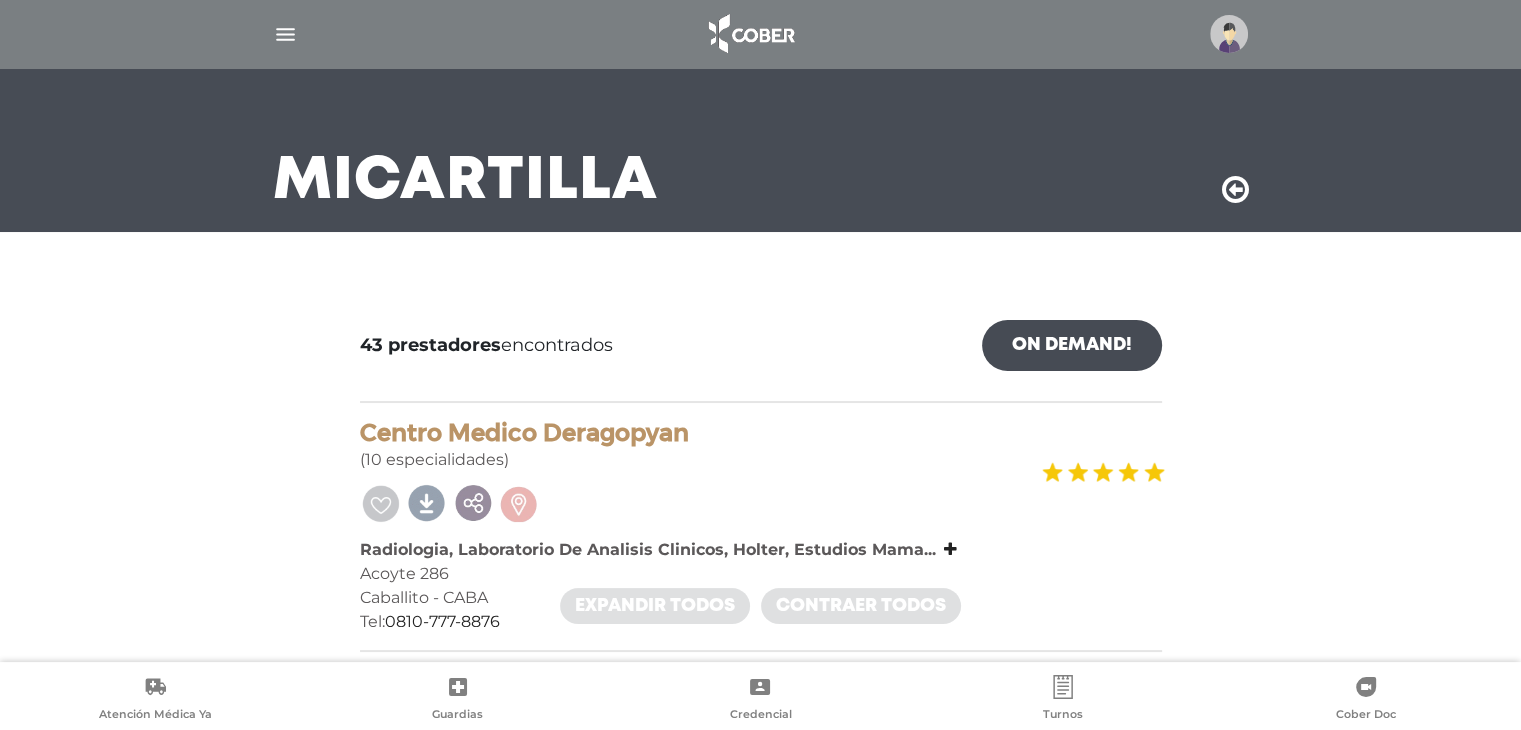 scroll, scrollTop: 0, scrollLeft: 0, axis: both 